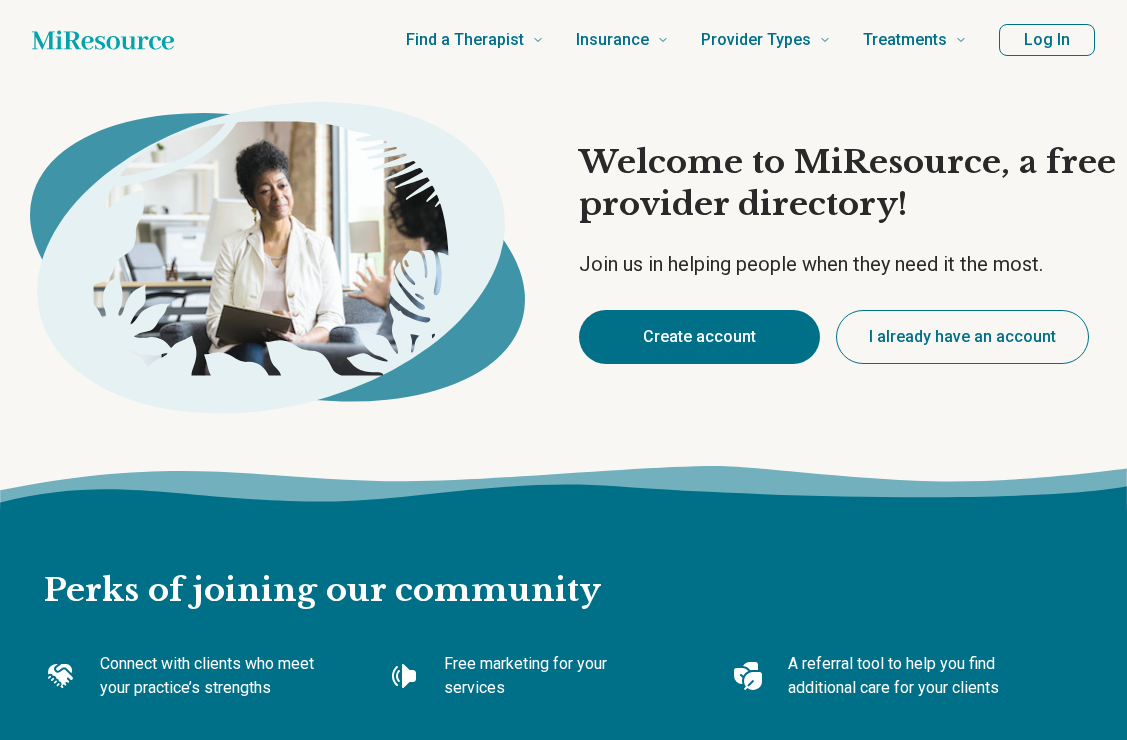 scroll, scrollTop: 0, scrollLeft: 0, axis: both 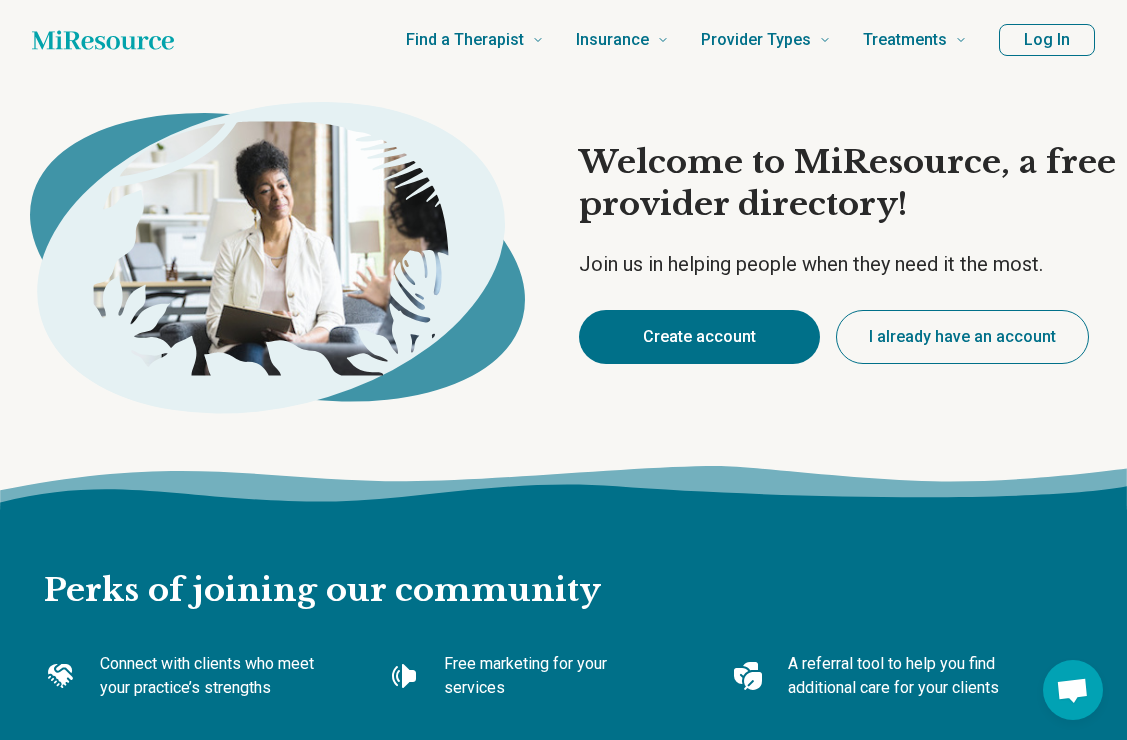 click on "Create account" at bounding box center [699, 337] 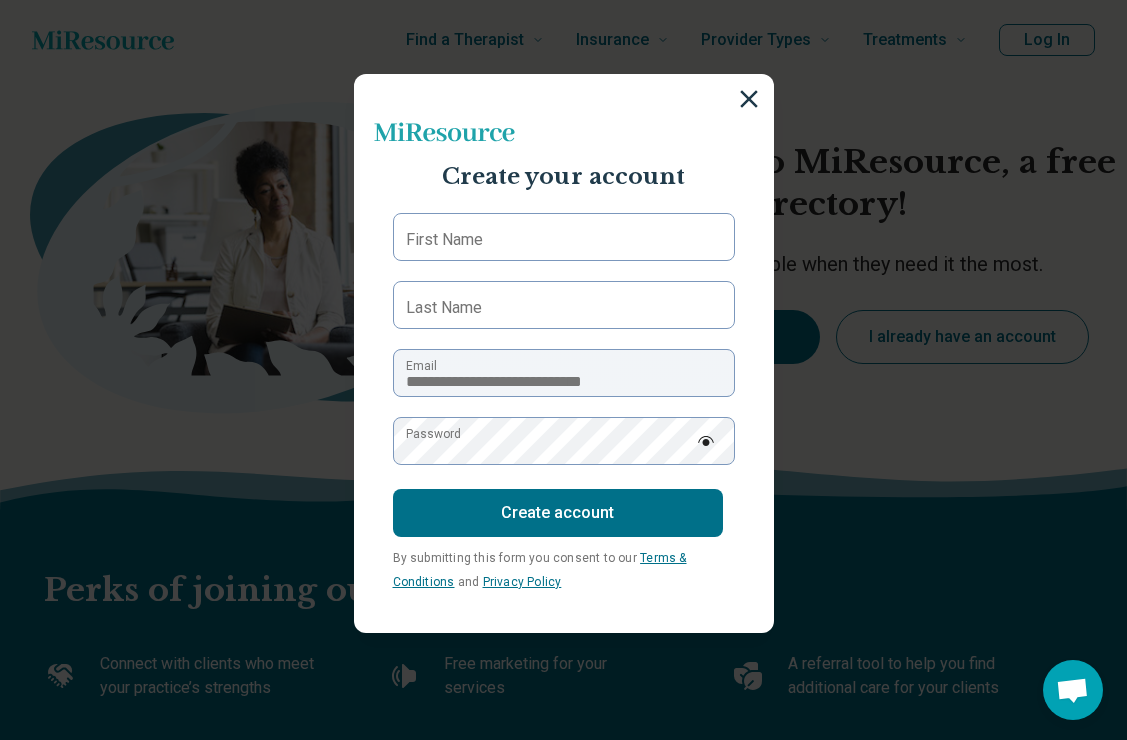 click on "First Name" at bounding box center (444, 240) 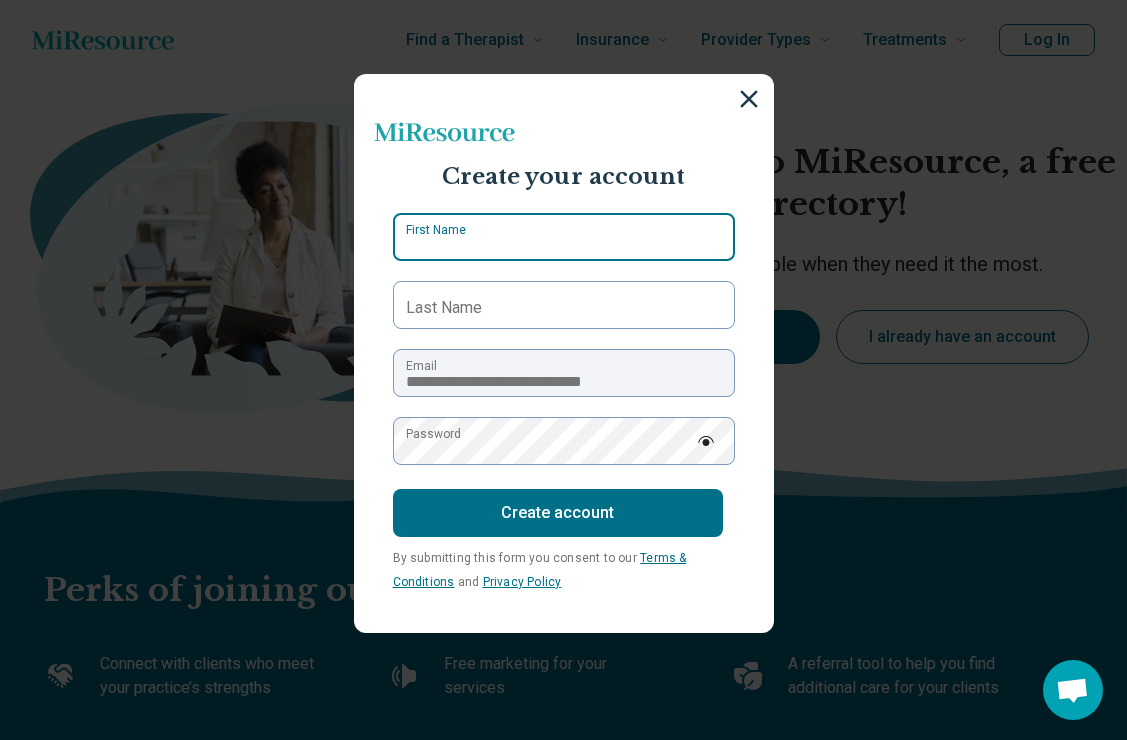 click on "First Name" at bounding box center (564, 237) 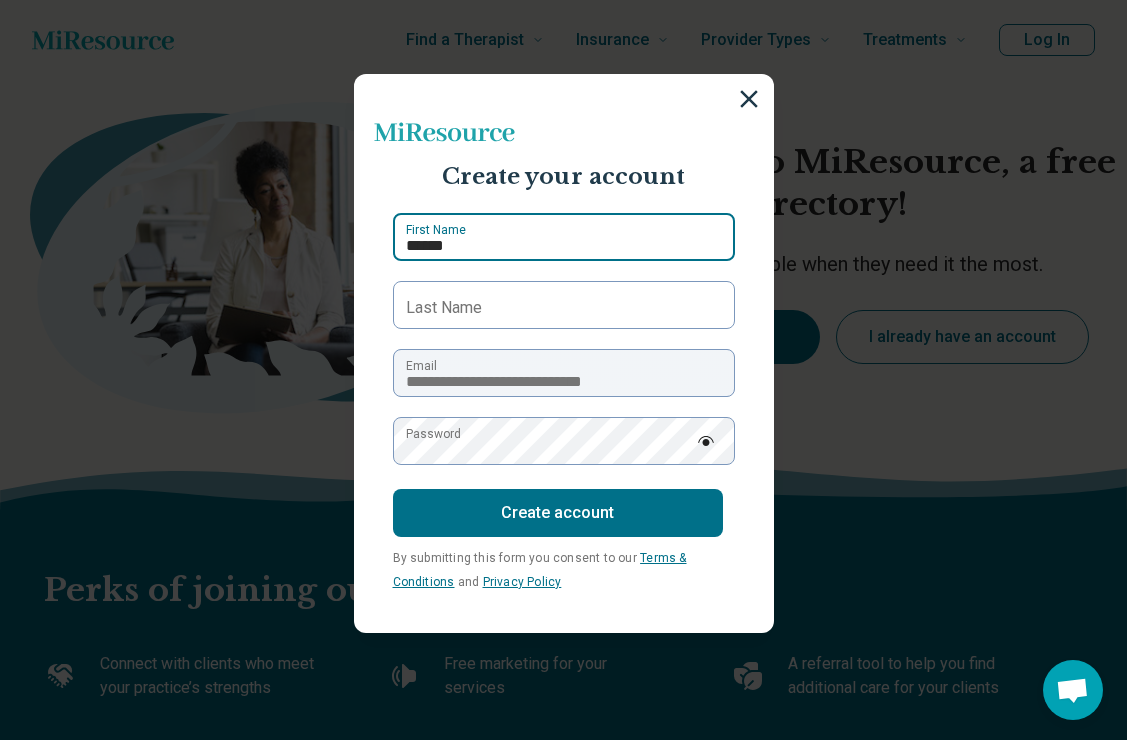 type on "******" 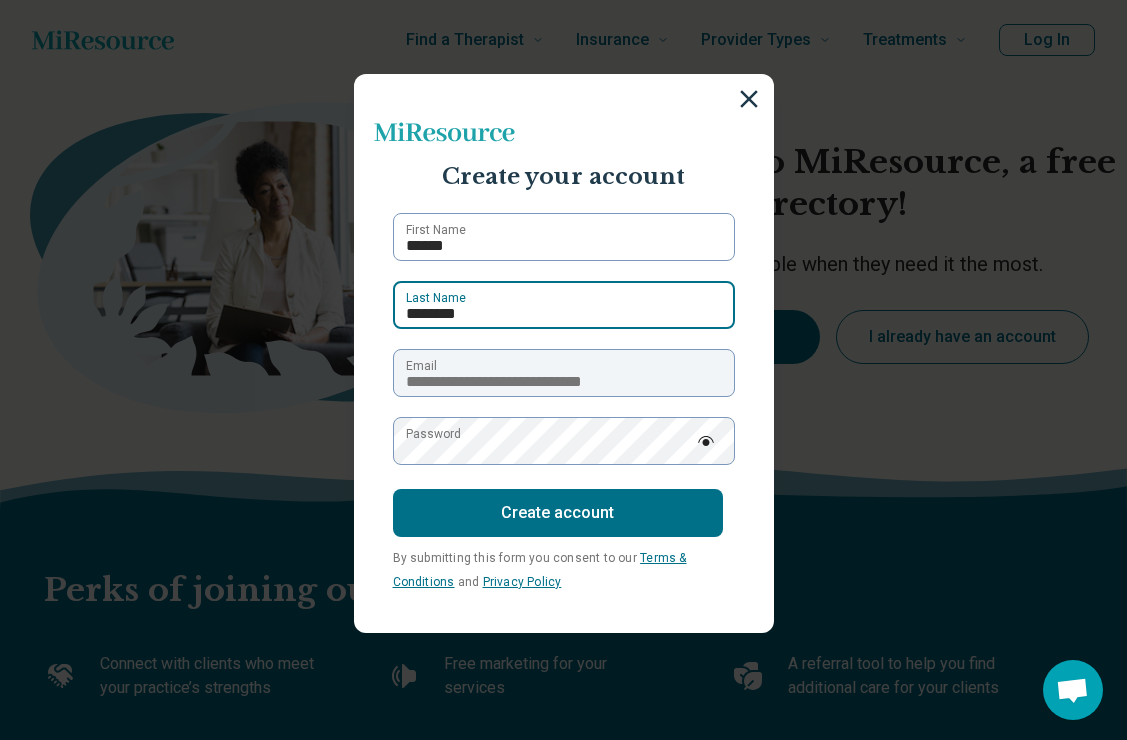 type on "********" 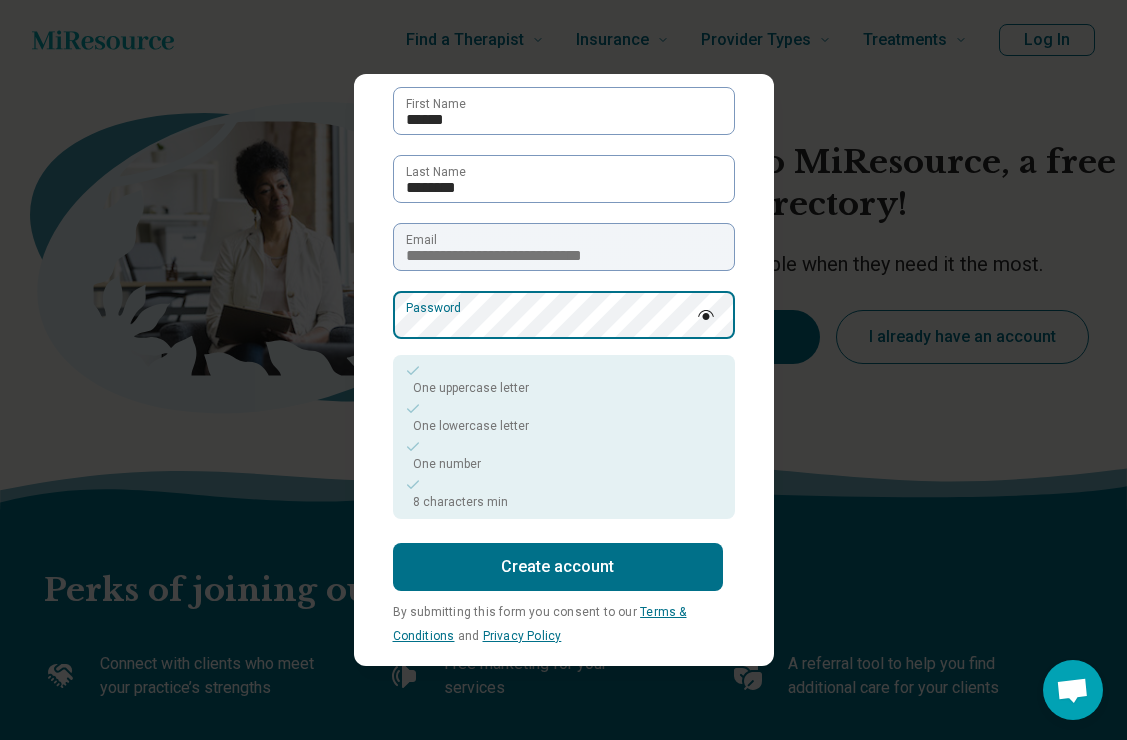 scroll, scrollTop: 117, scrollLeft: 0, axis: vertical 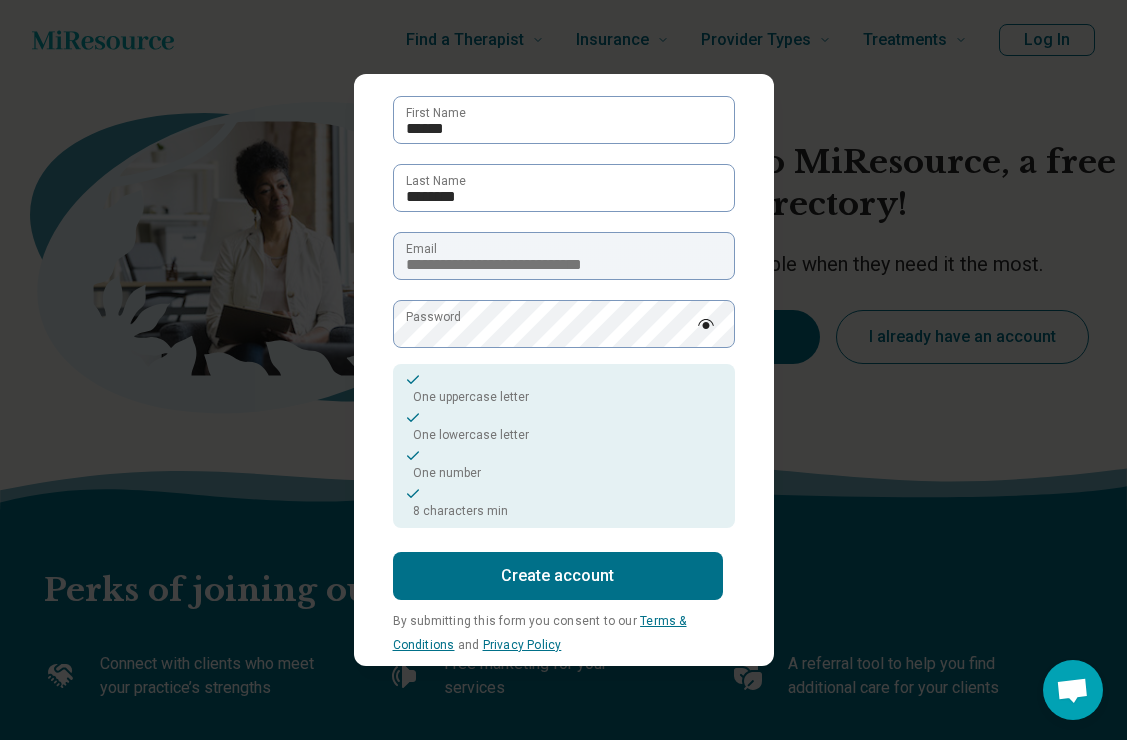 click on "Create account" at bounding box center (558, 576) 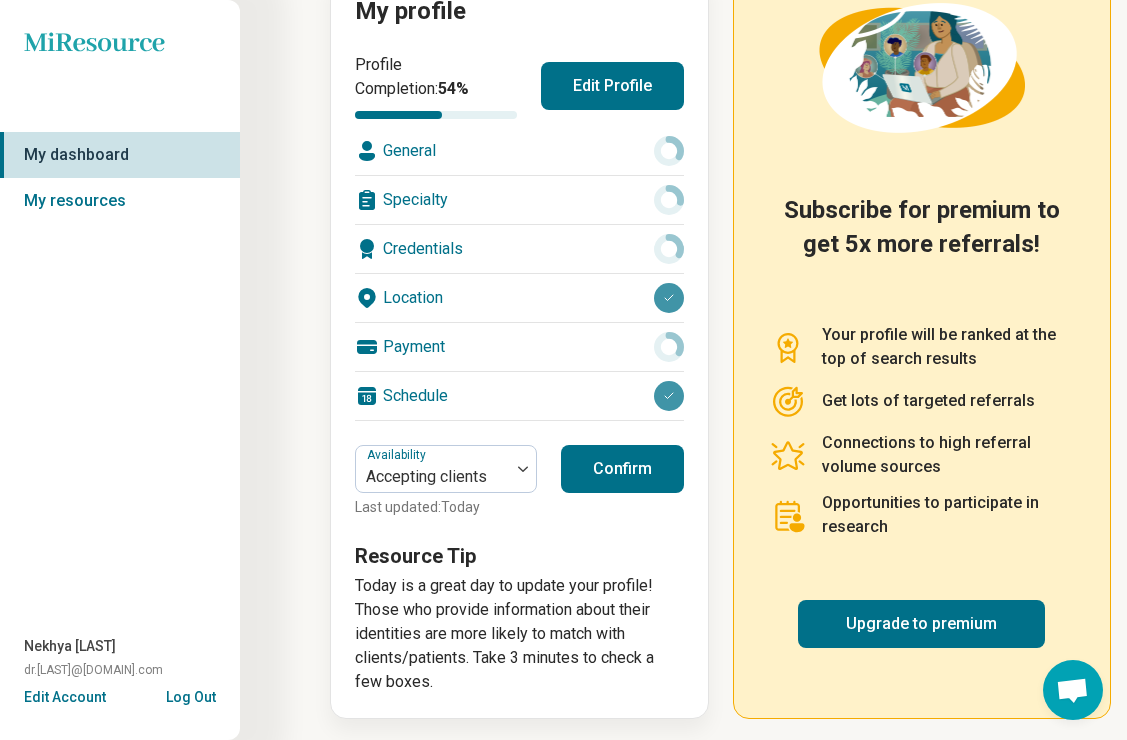 scroll, scrollTop: 269, scrollLeft: 0, axis: vertical 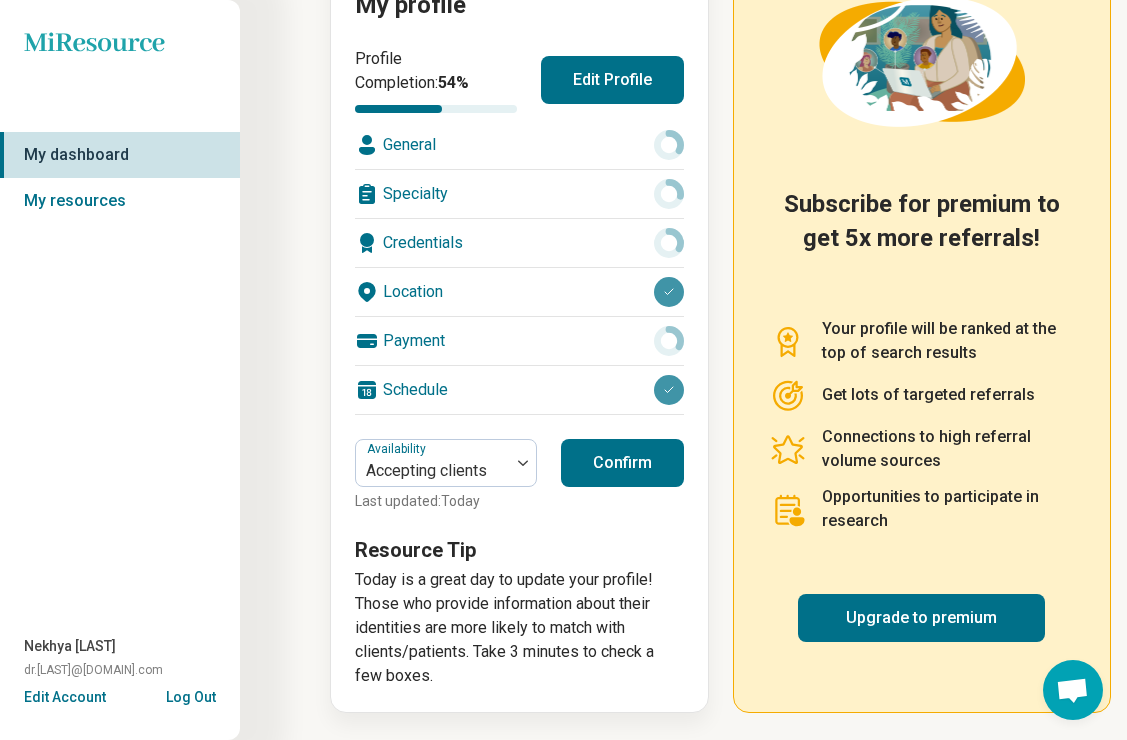 click on "Edit Profile" at bounding box center (612, 80) 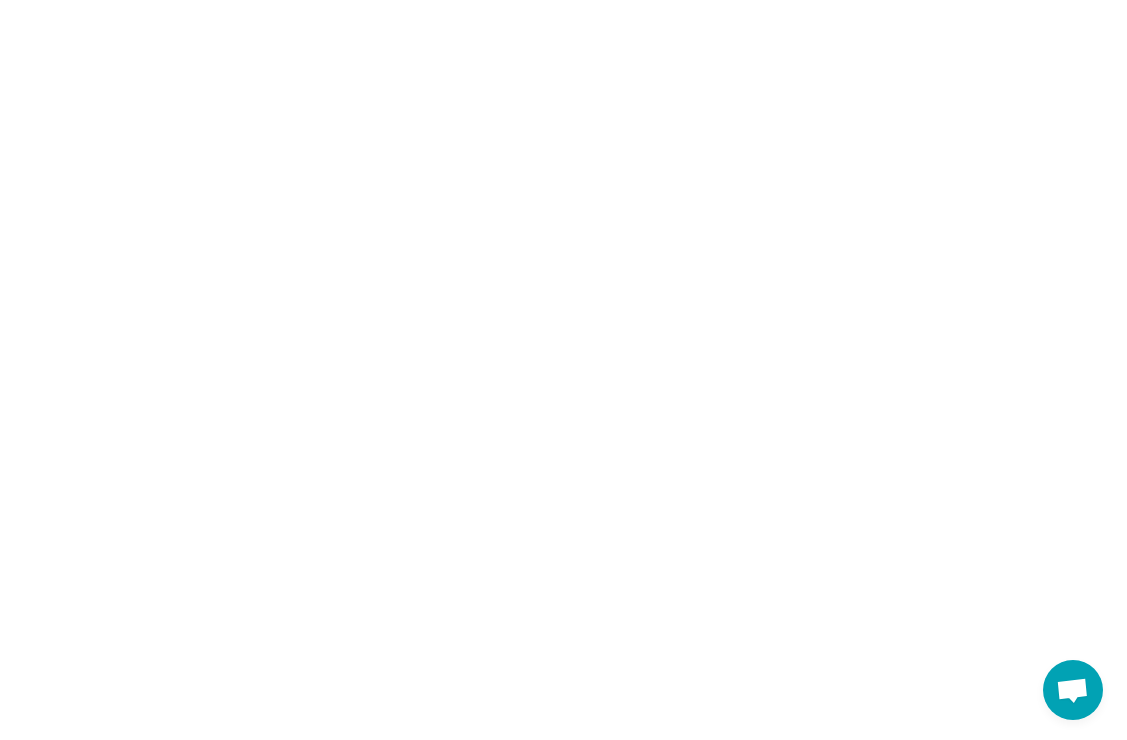 scroll, scrollTop: 0, scrollLeft: 0, axis: both 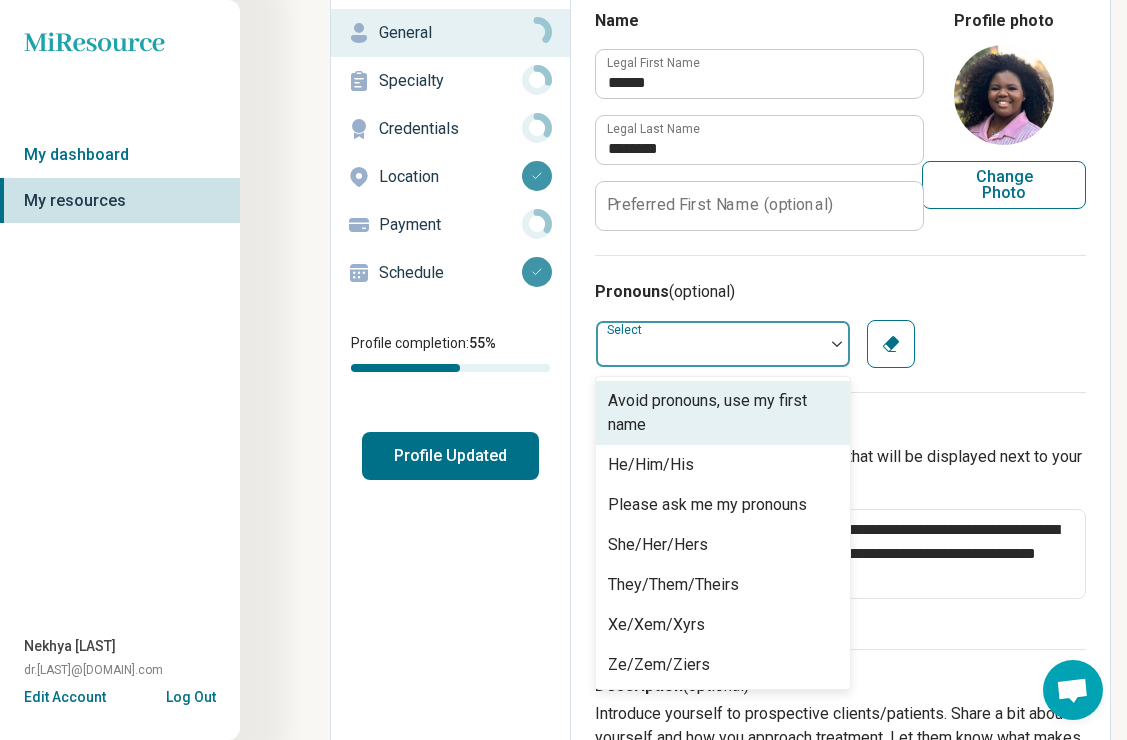 click at bounding box center [710, 344] 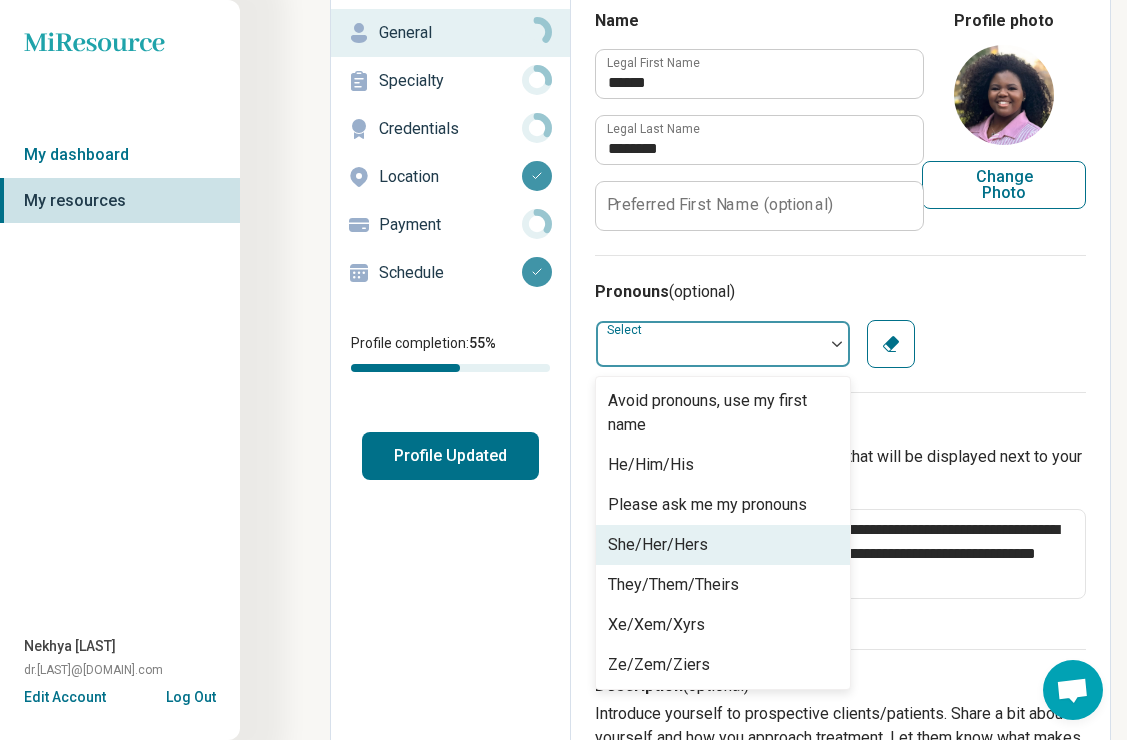 click on "She/Her/Hers" at bounding box center (658, 545) 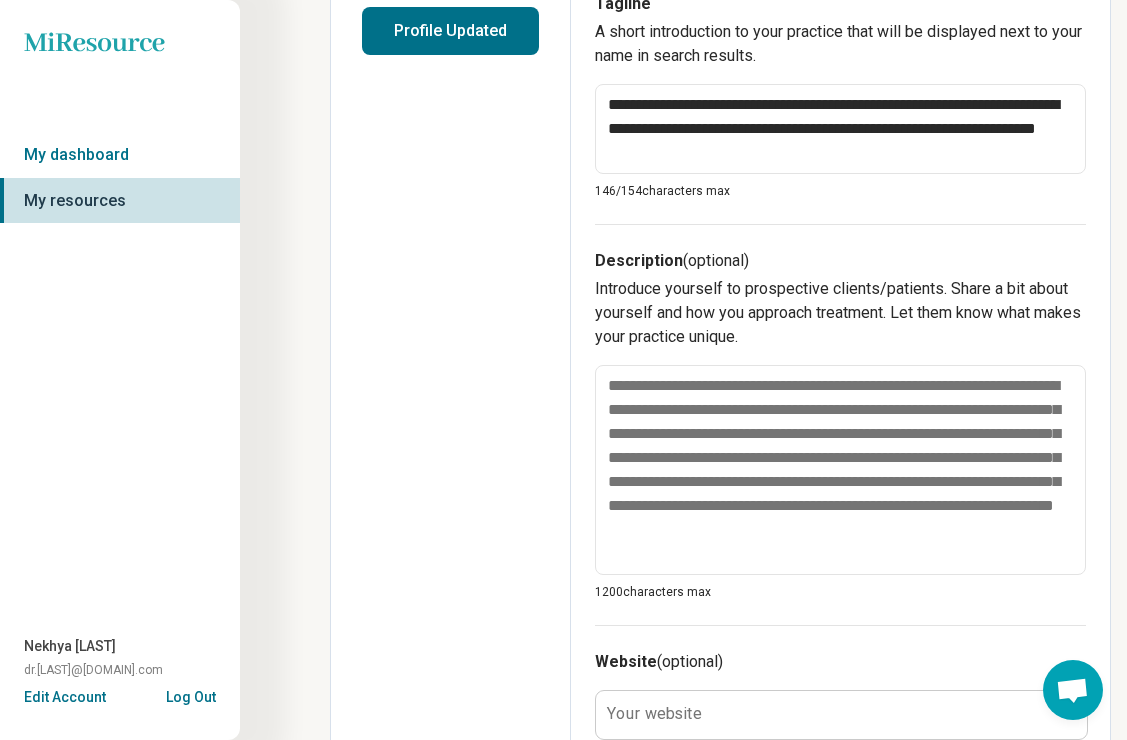 scroll, scrollTop: 538, scrollLeft: 0, axis: vertical 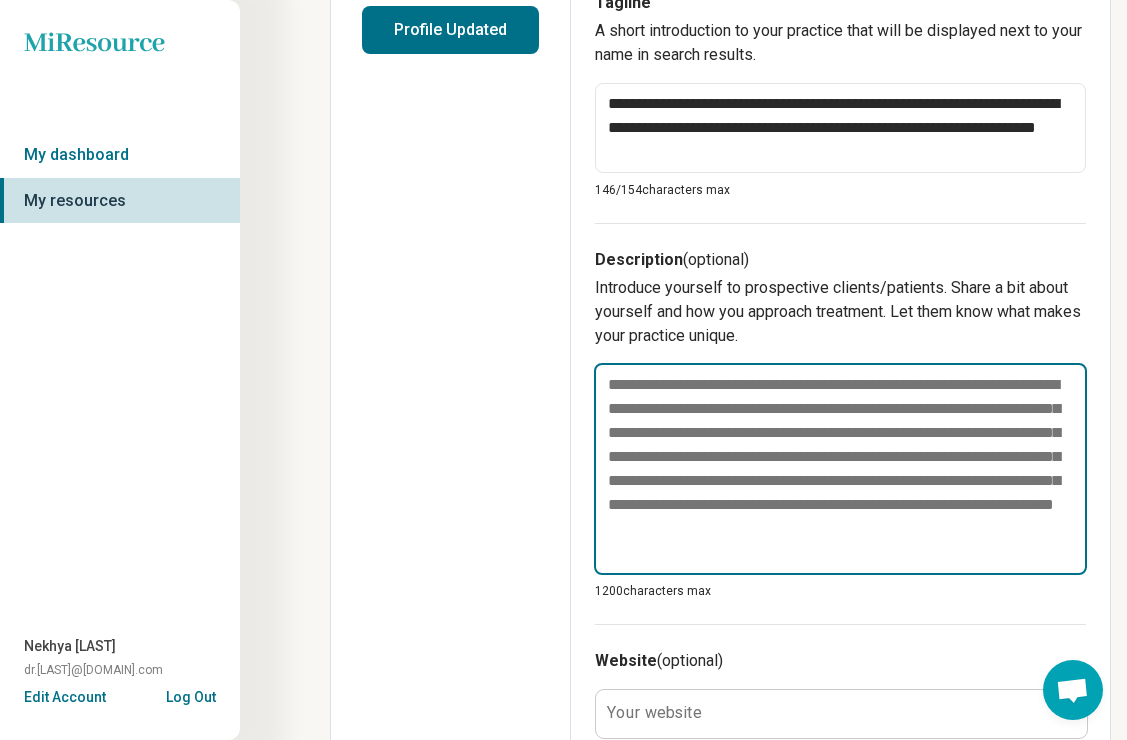 click at bounding box center [840, 469] 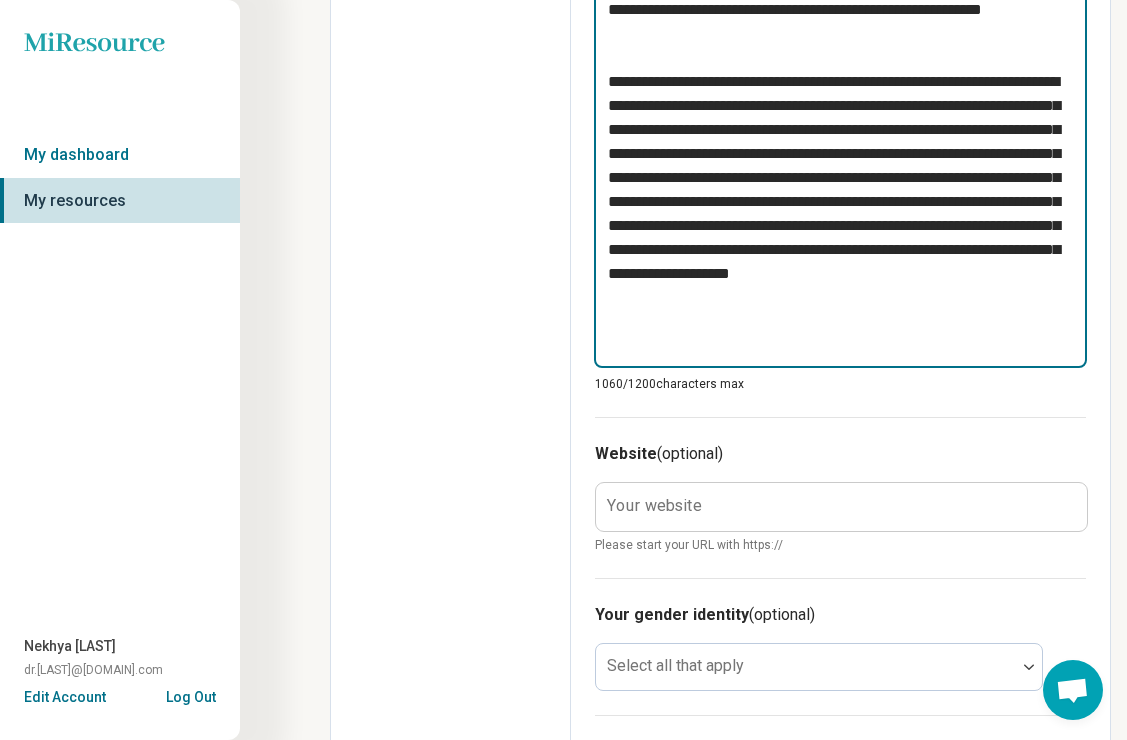 scroll, scrollTop: 1120, scrollLeft: 0, axis: vertical 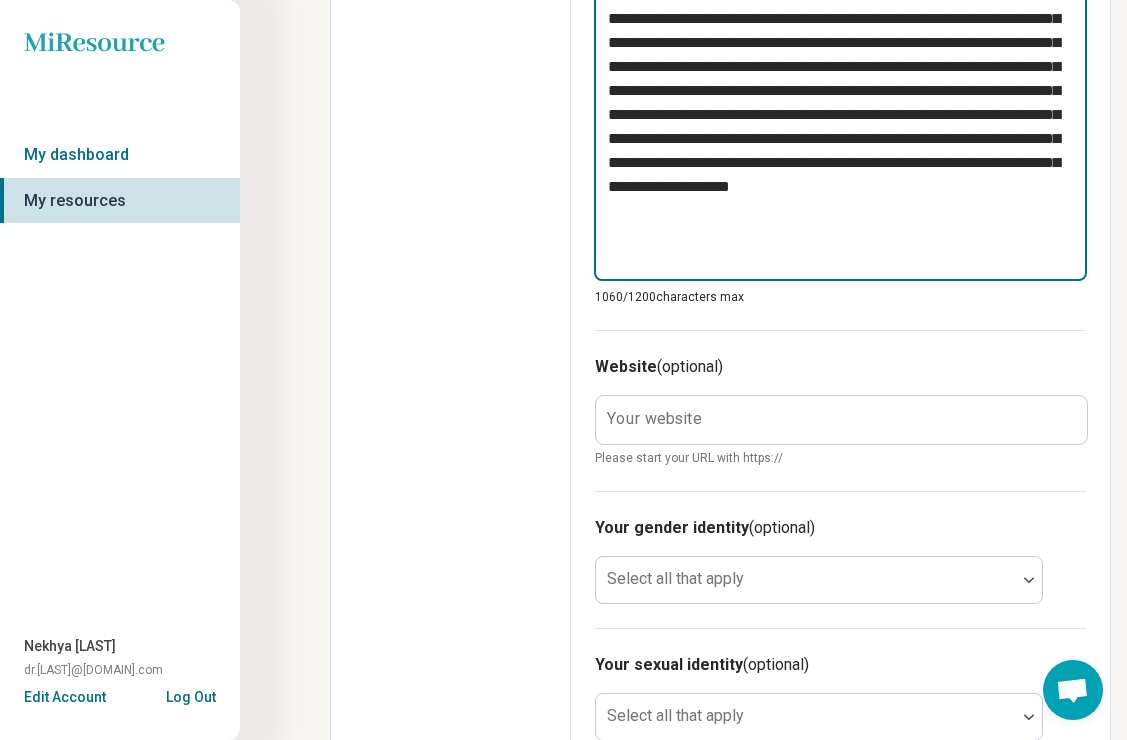 type on "**********" 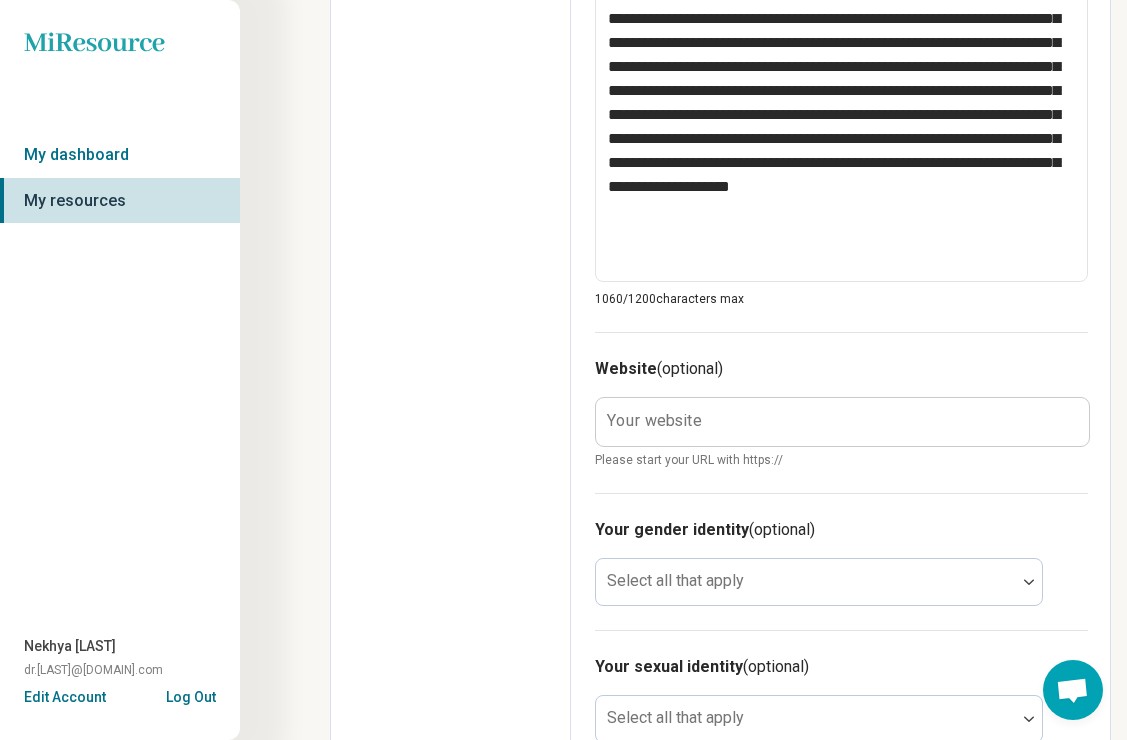 click on "Your website" at bounding box center (654, 421) 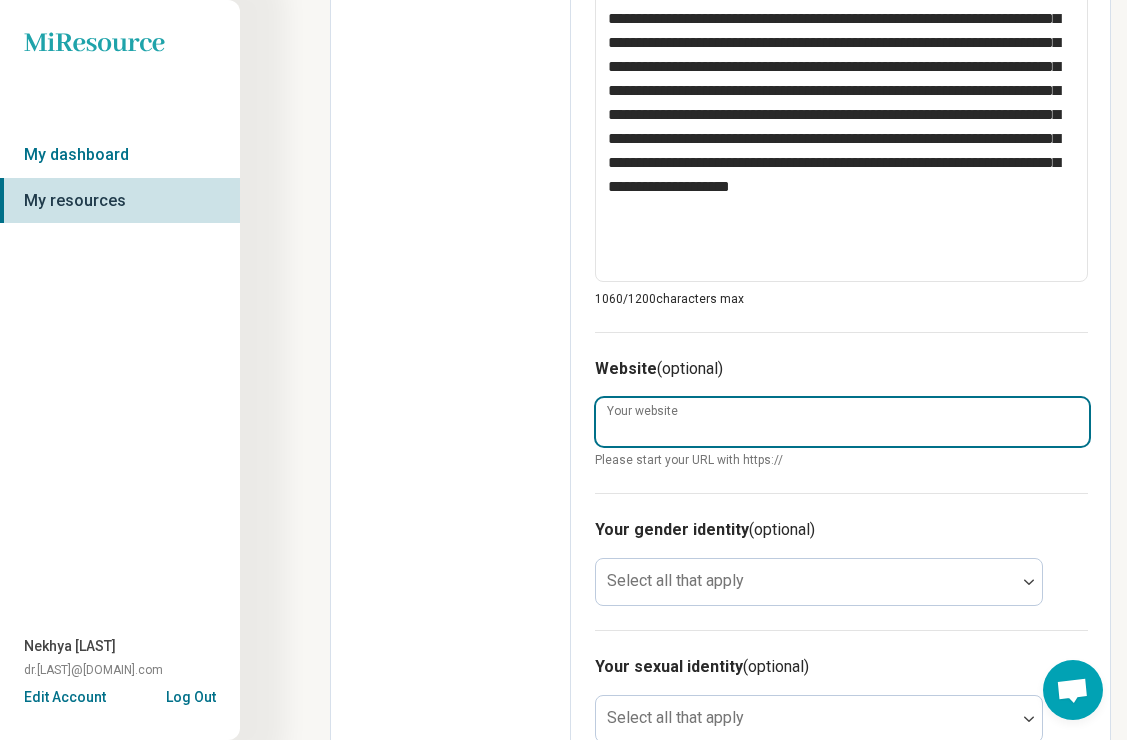 click on "Your website" at bounding box center [842, 422] 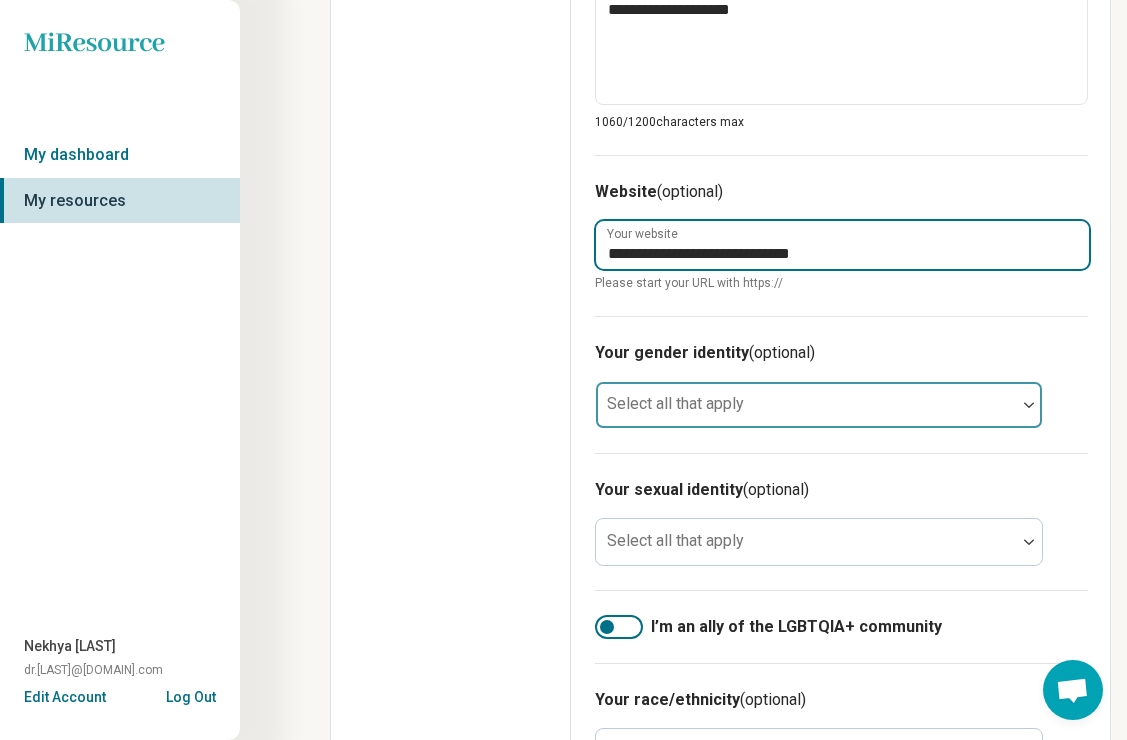 type on "**********" 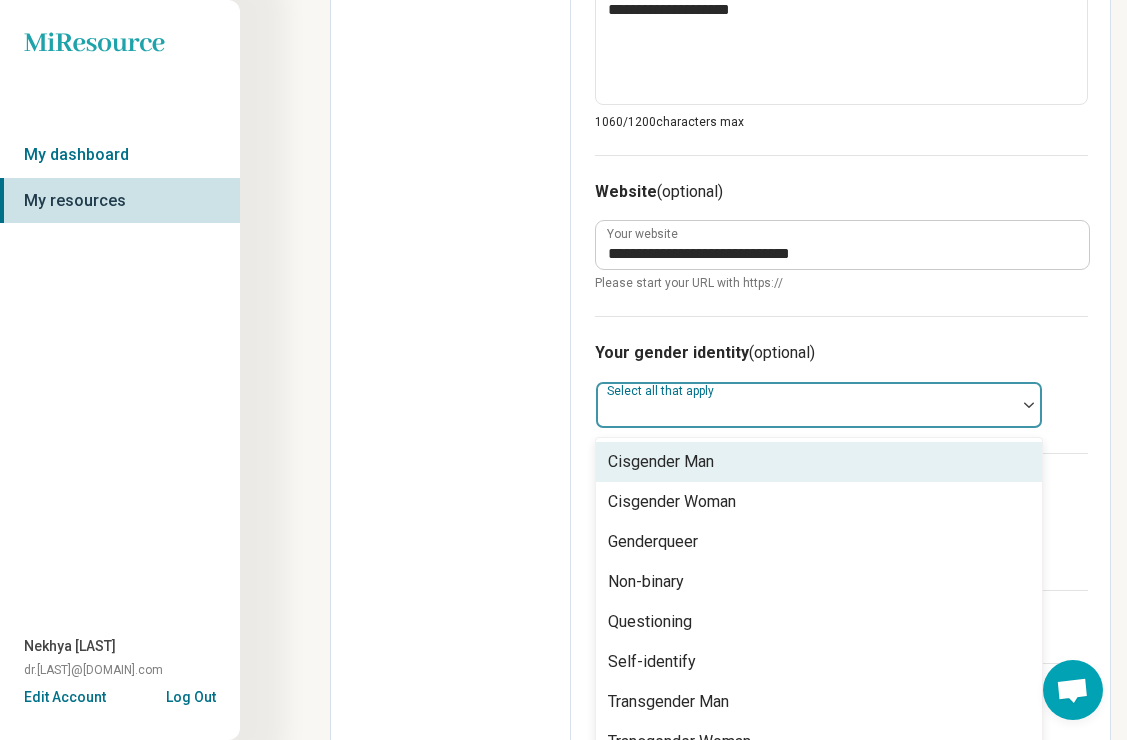 click at bounding box center (806, 413) 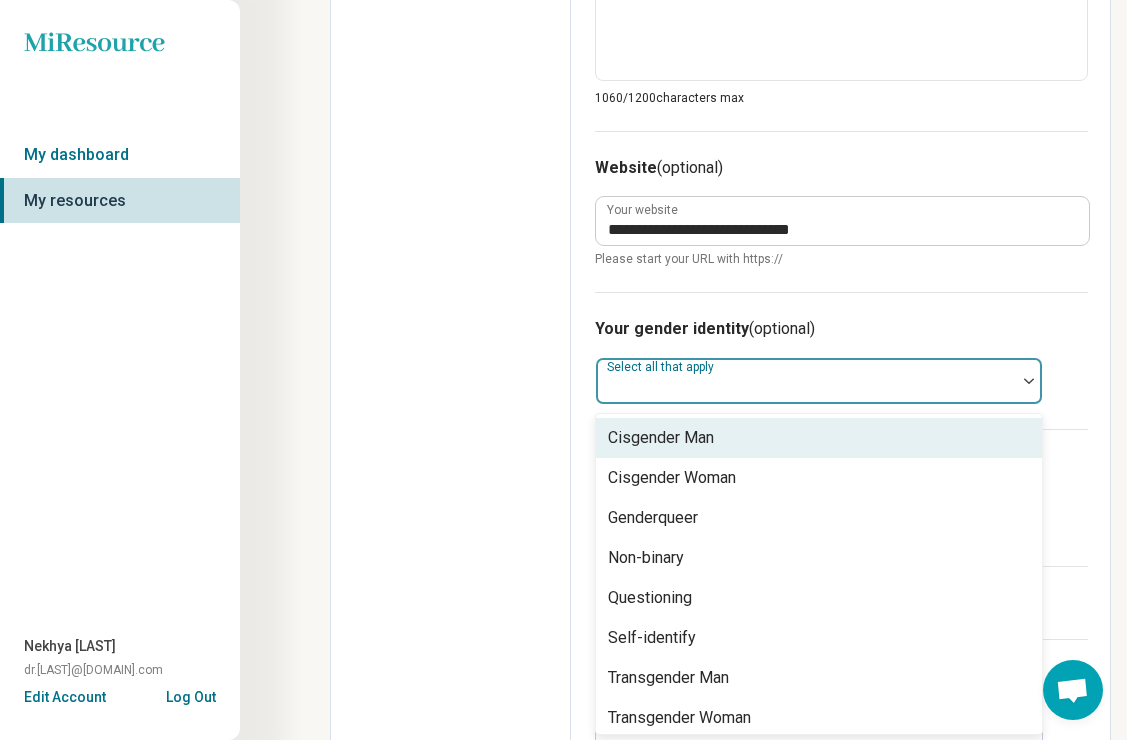 scroll, scrollTop: 1322, scrollLeft: 0, axis: vertical 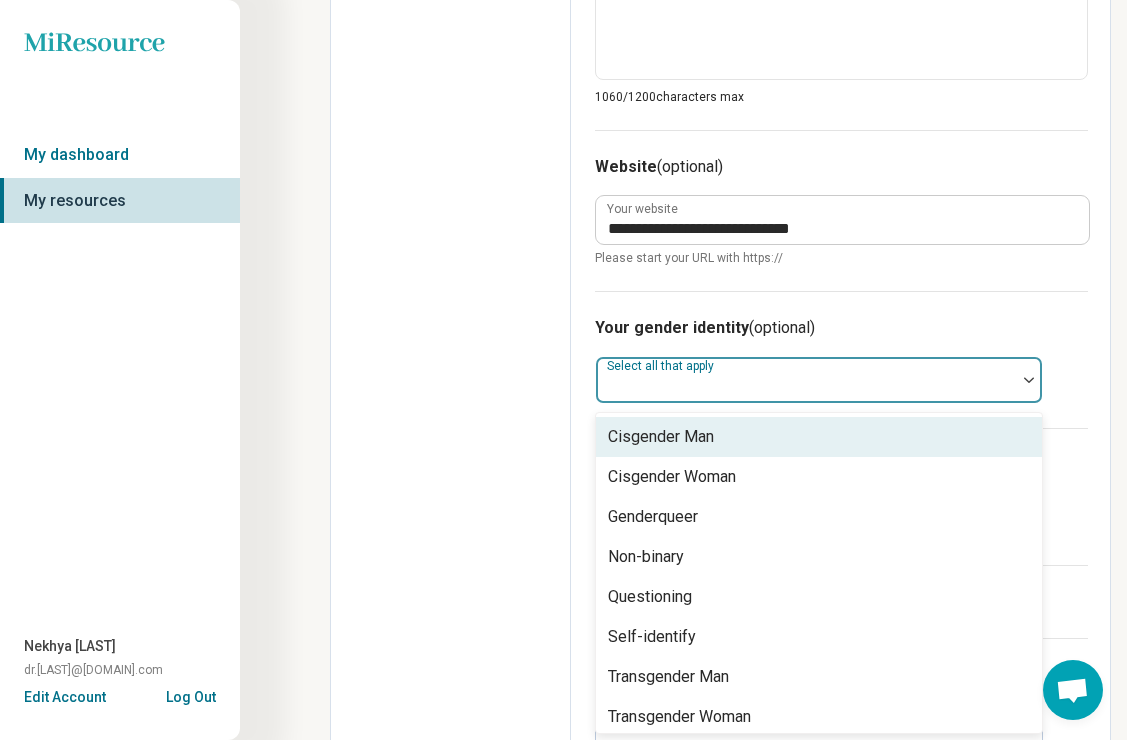 click at bounding box center (806, 388) 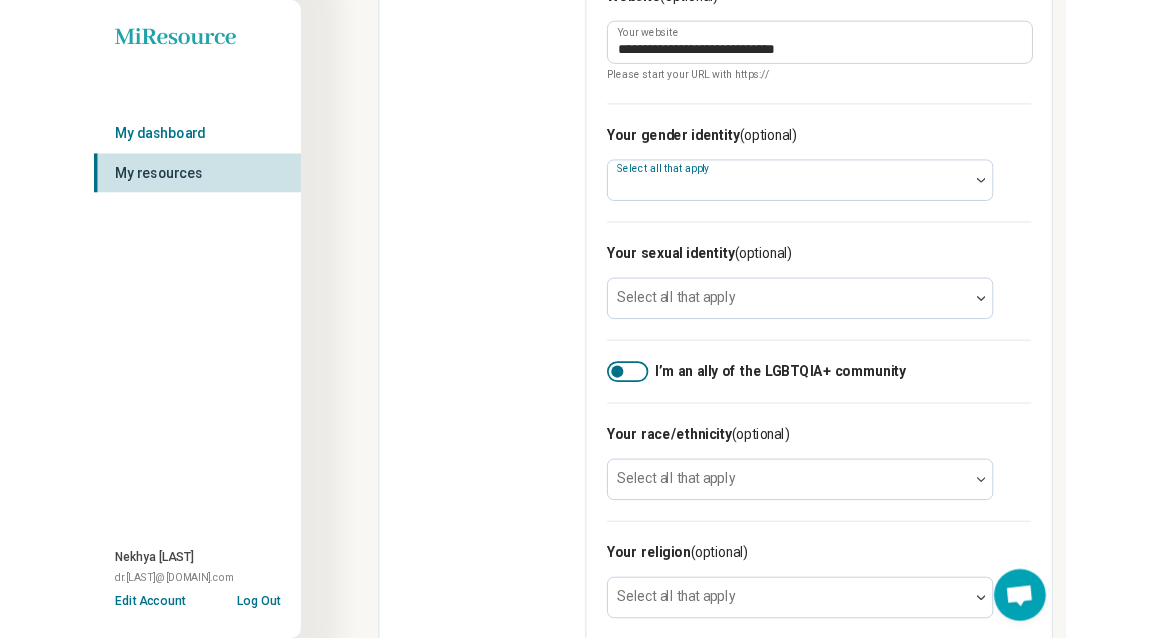 scroll, scrollTop: 1517, scrollLeft: 0, axis: vertical 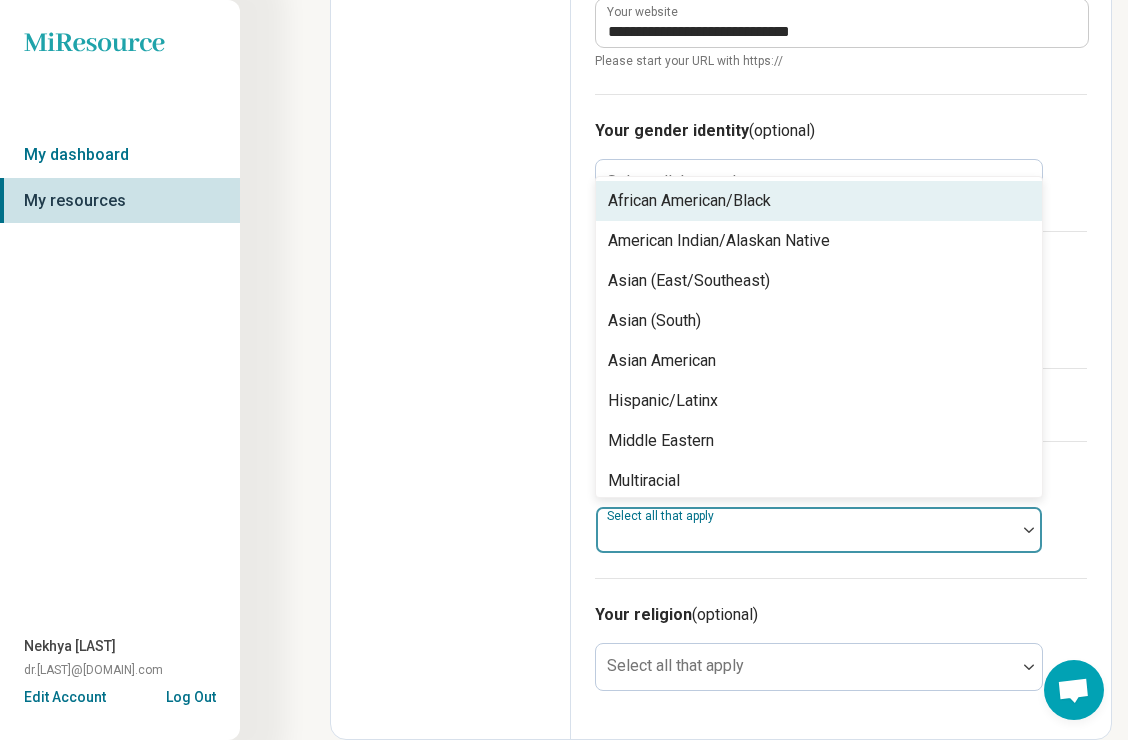 click at bounding box center [806, 530] 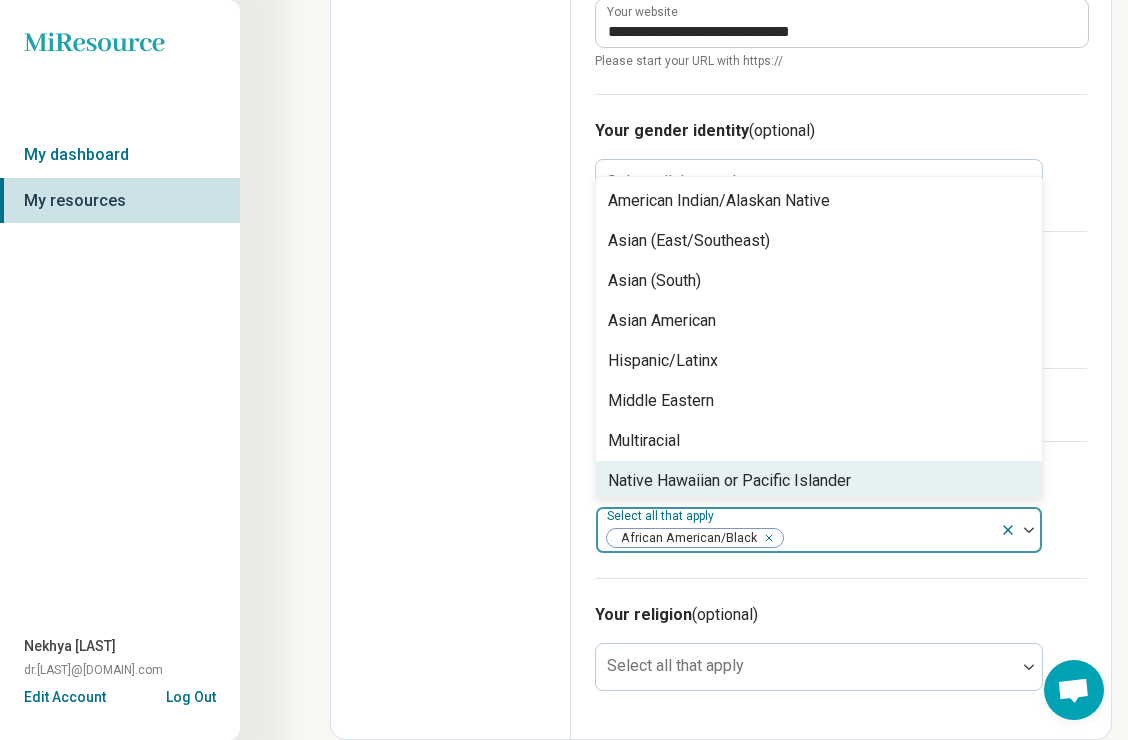 click on "Edit profile General Specialty Credentials Location Payment Schedule Profile completion:  55 % Profile Updated" at bounding box center [451, -341] 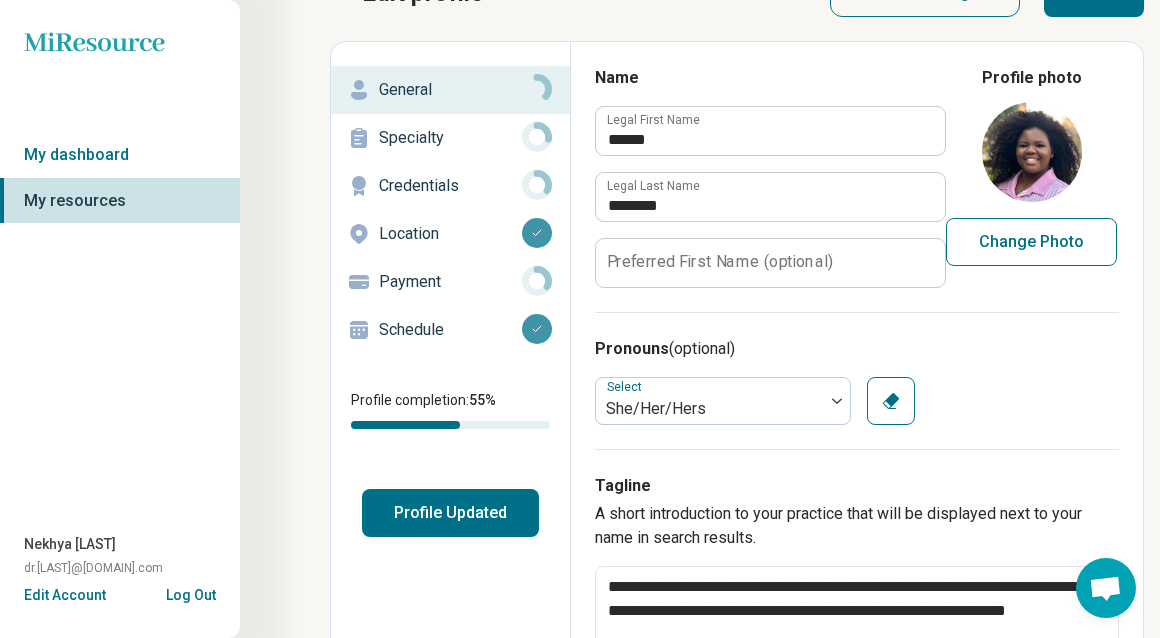 scroll, scrollTop: 0, scrollLeft: 0, axis: both 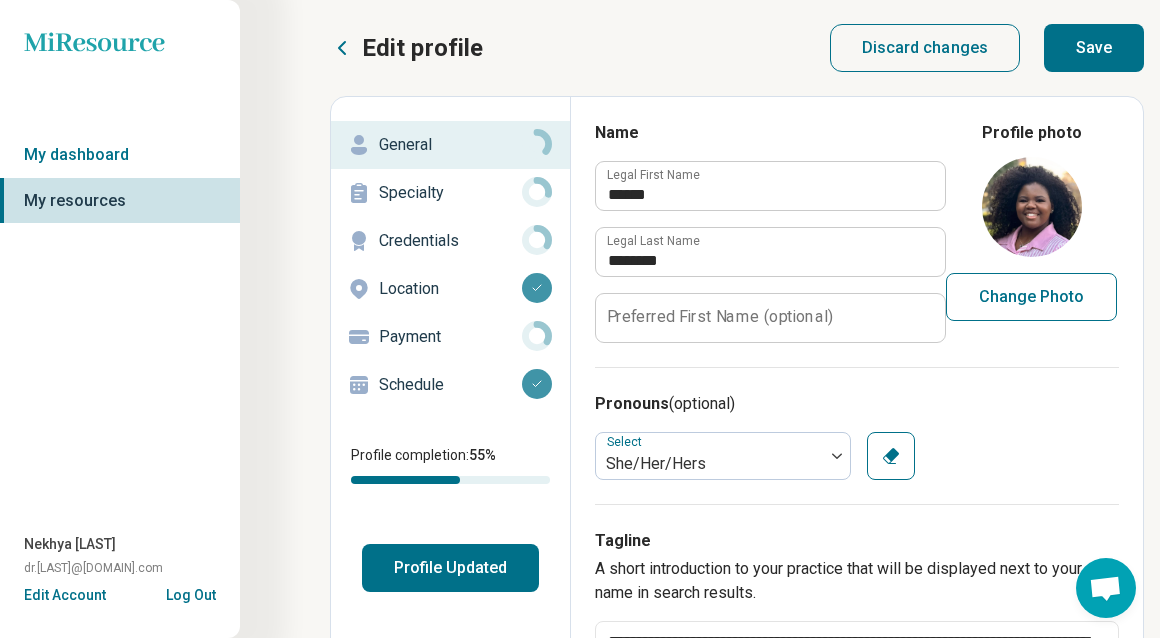 click on "Save" at bounding box center (1094, 48) 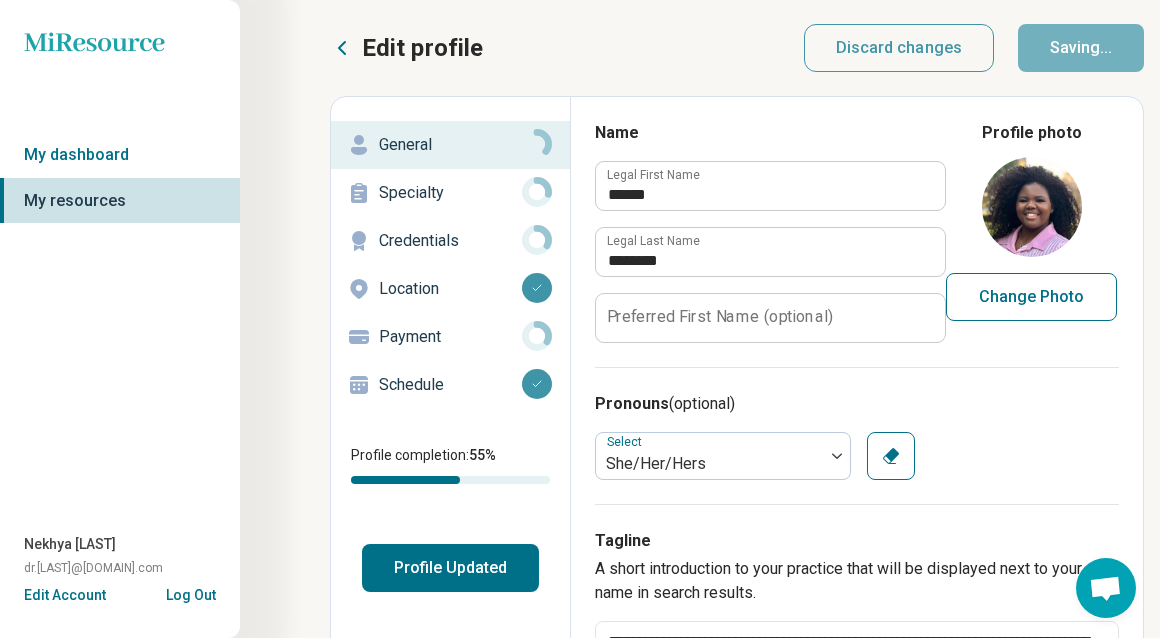 type on "*" 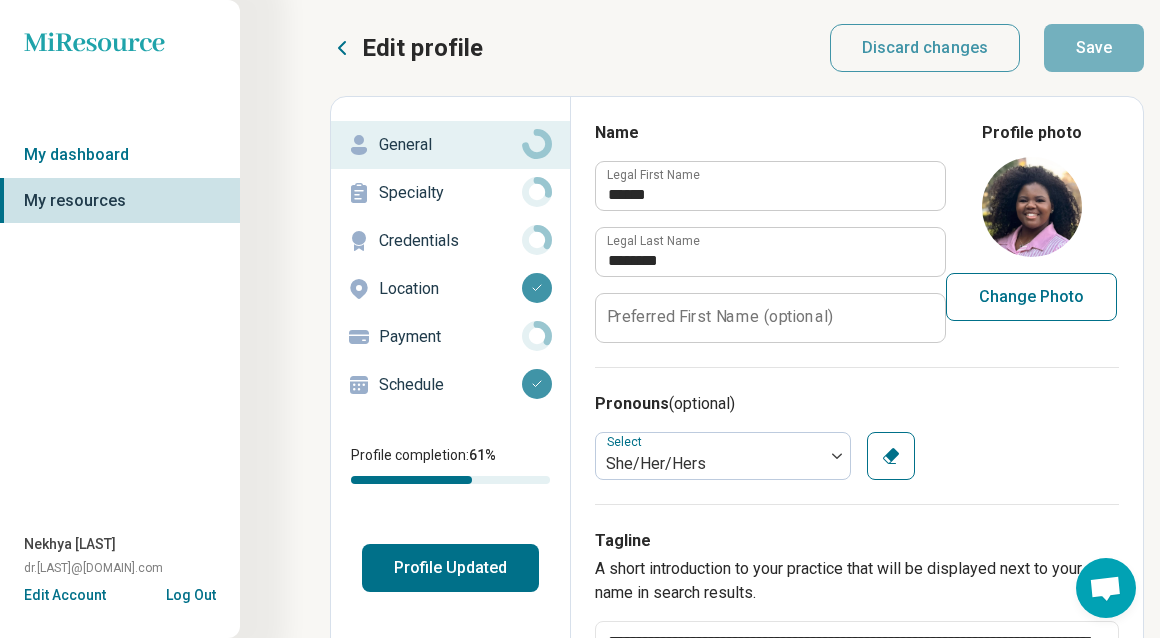 click on "Specialty" at bounding box center (450, 193) 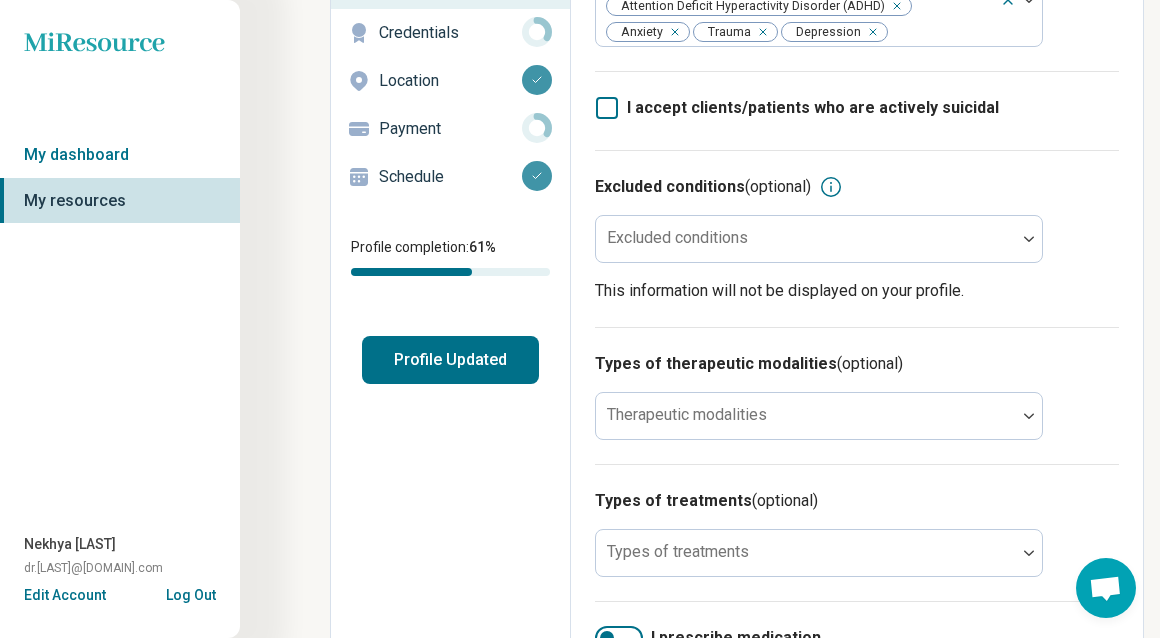 scroll, scrollTop: 324, scrollLeft: 0, axis: vertical 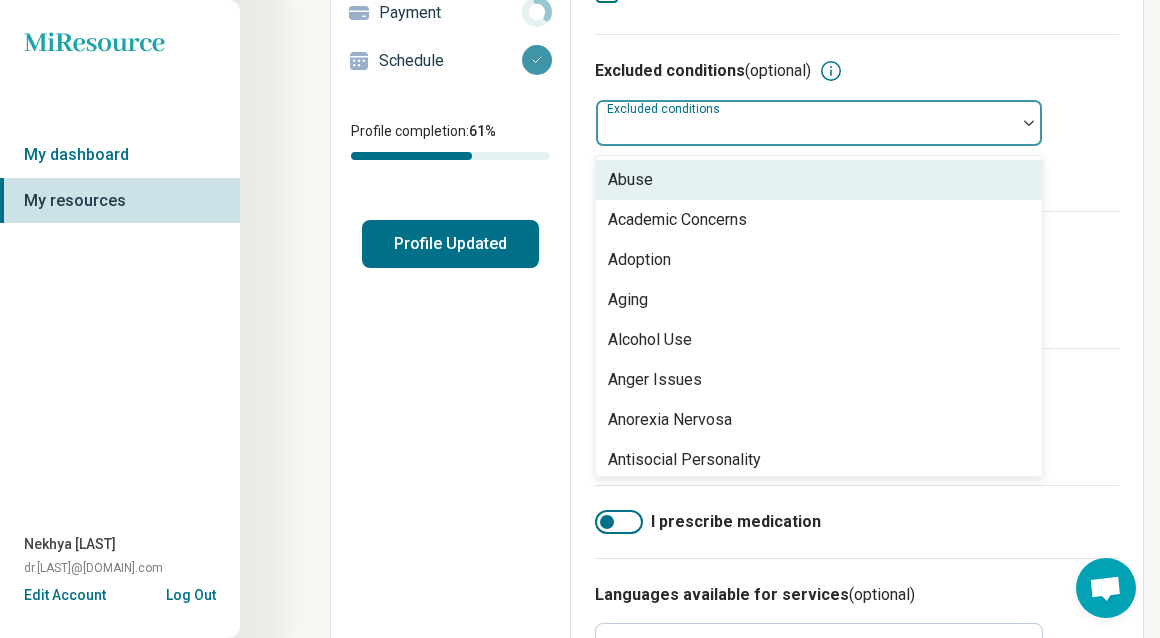 click on "Excluded conditions" at bounding box center [819, 123] 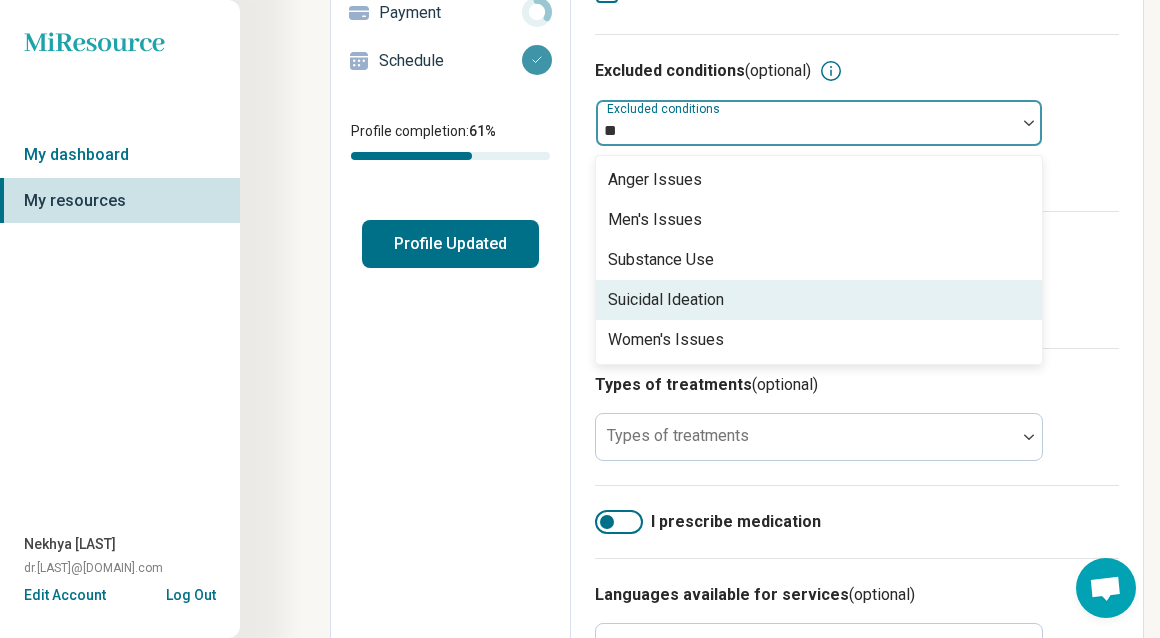 type on "*" 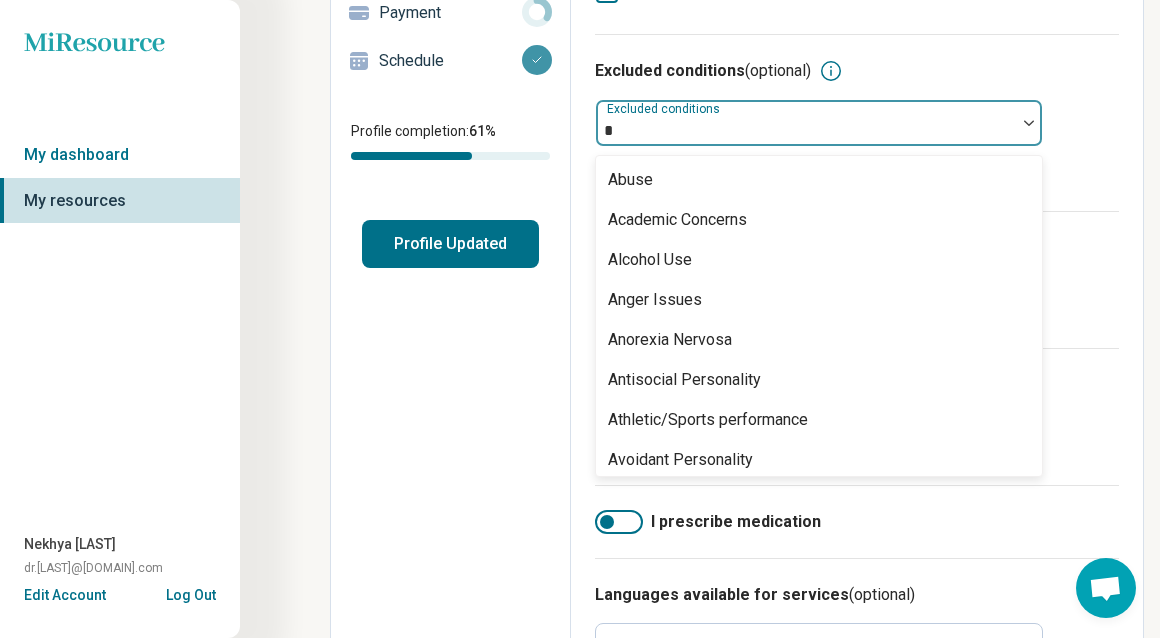 type 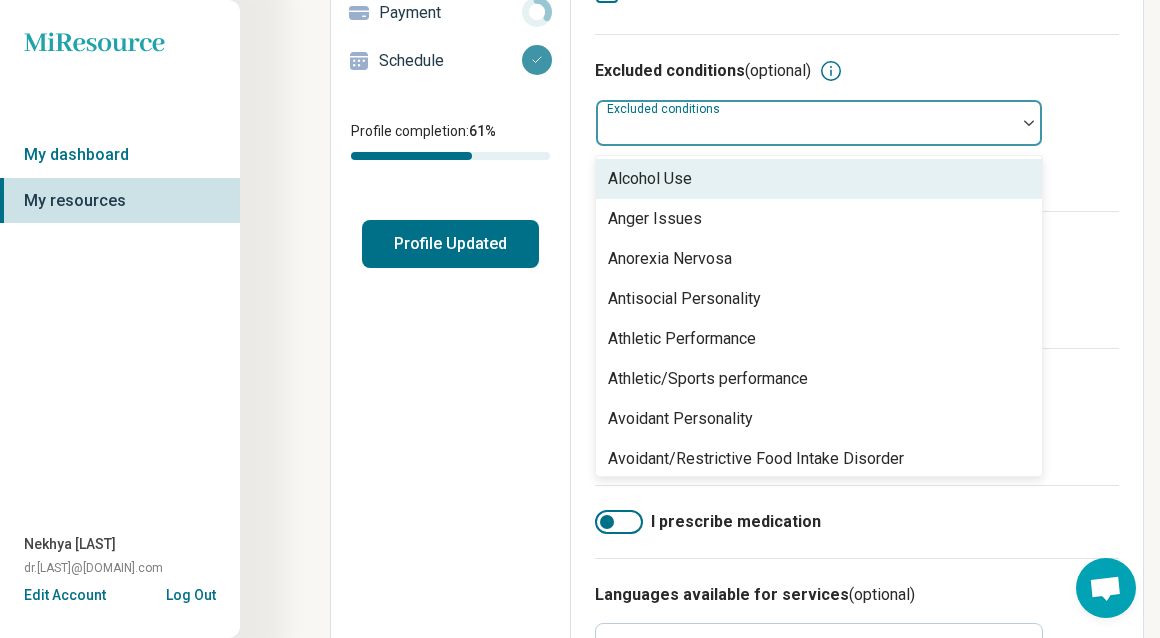 scroll, scrollTop: 246, scrollLeft: 0, axis: vertical 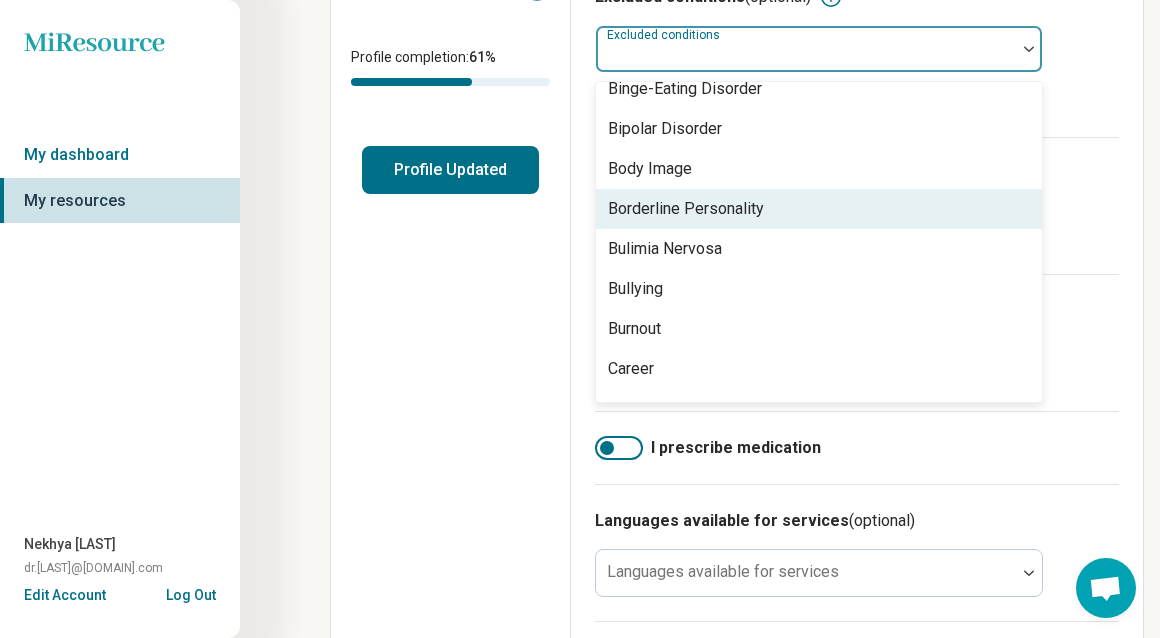 click on "Borderline Personality" at bounding box center (686, 209) 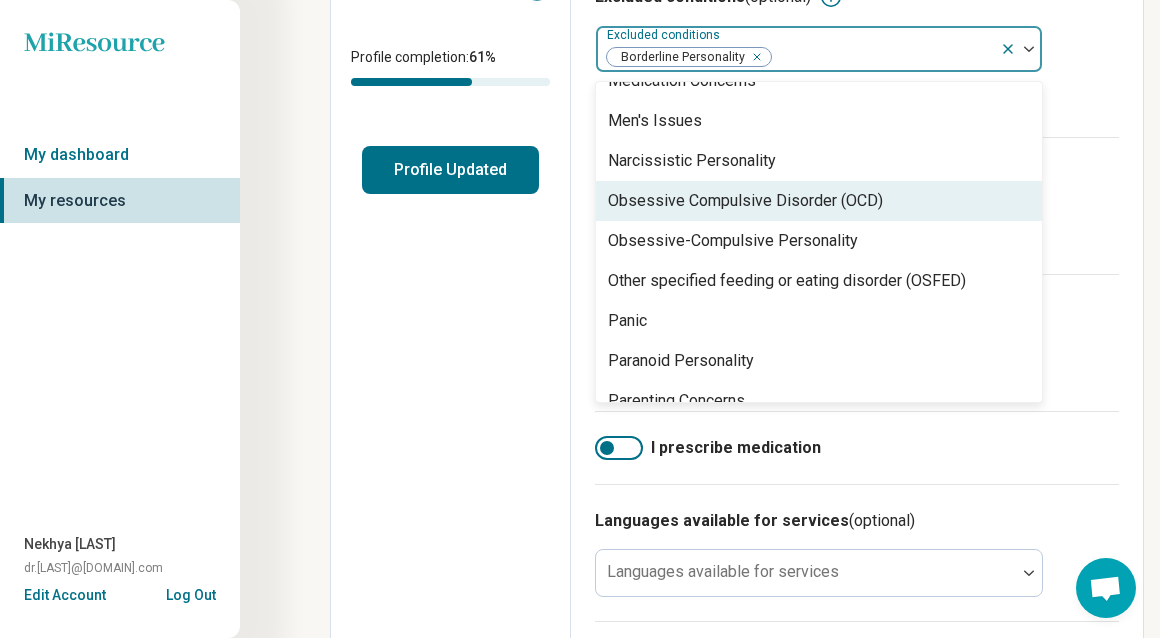 scroll, scrollTop: 1989, scrollLeft: 0, axis: vertical 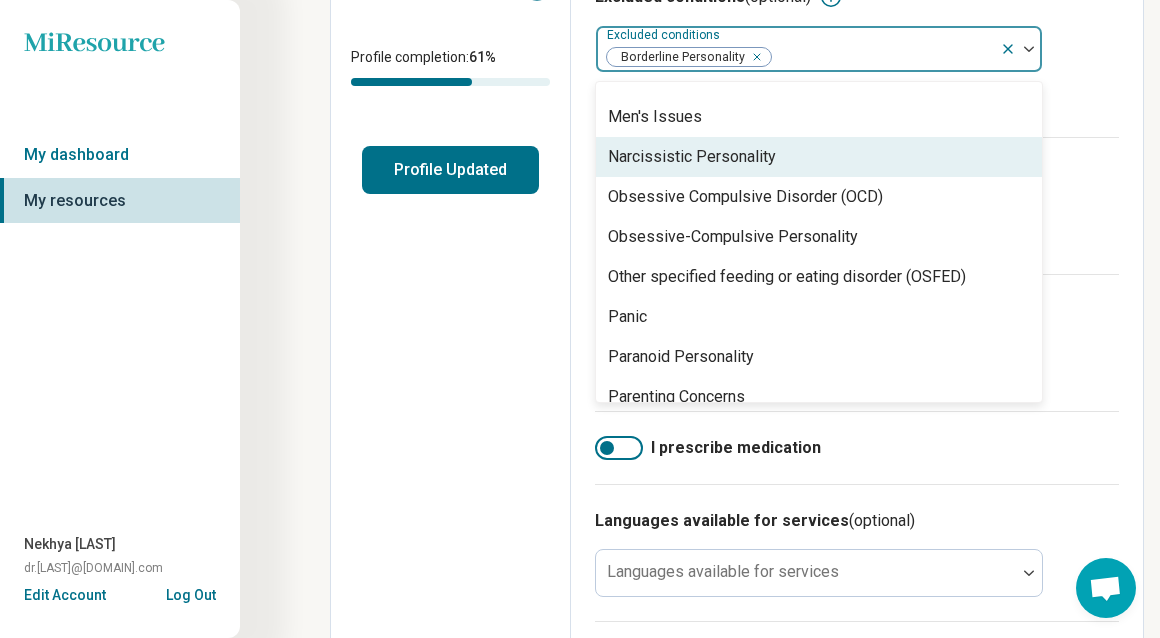 click on "Narcissistic Personality" at bounding box center (692, 157) 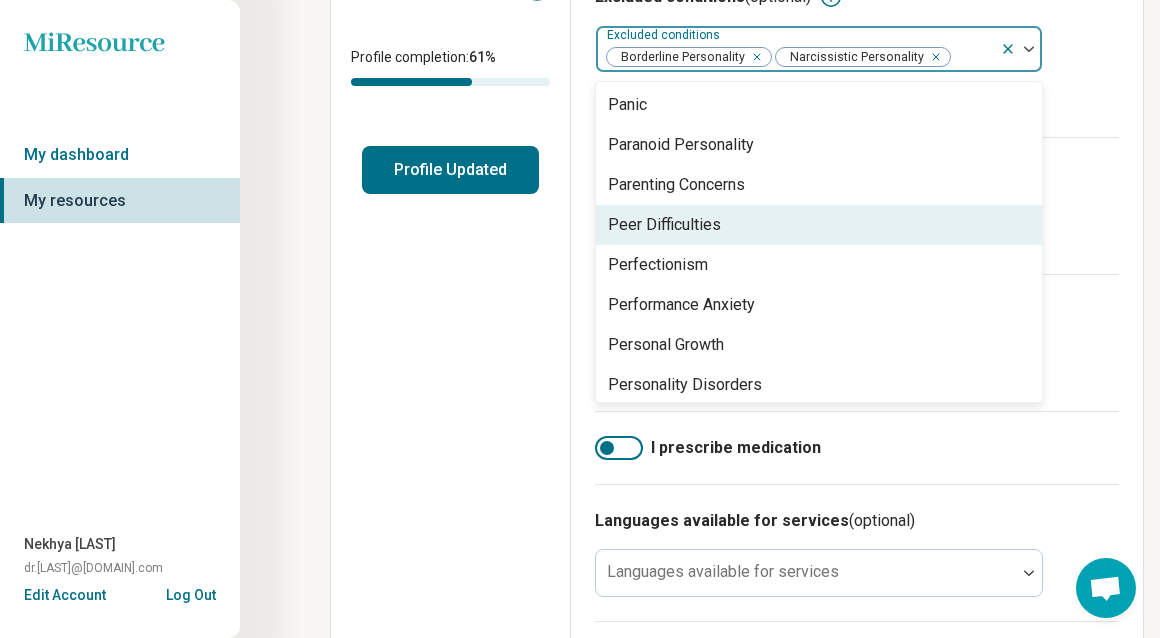 scroll, scrollTop: 2163, scrollLeft: 0, axis: vertical 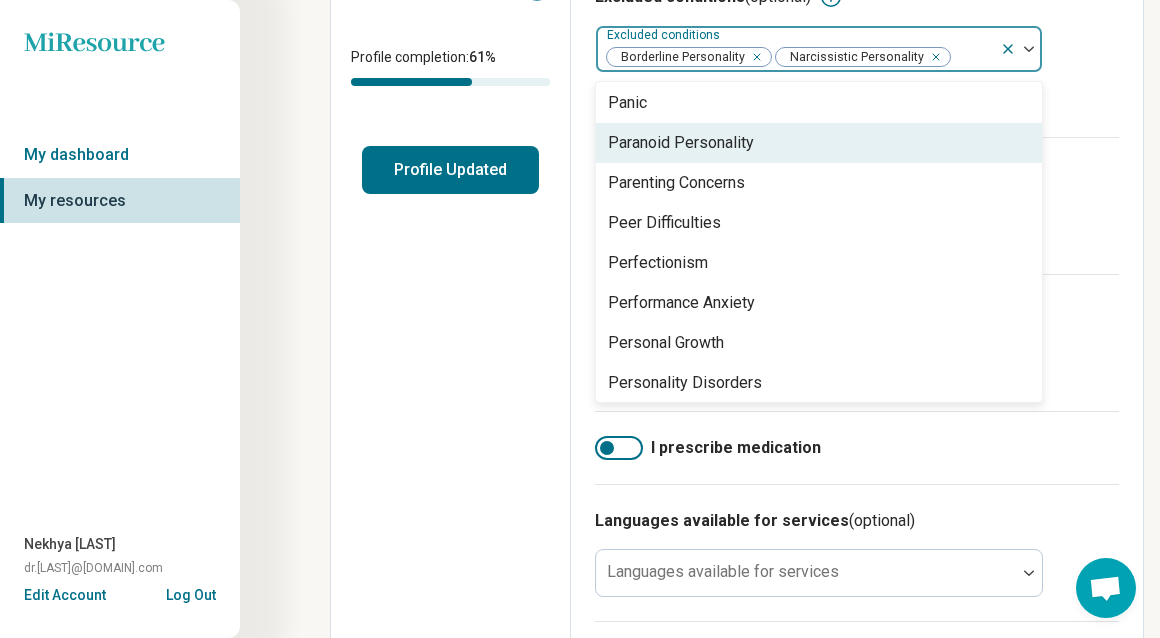 click on "Paranoid Personality" at bounding box center [681, 143] 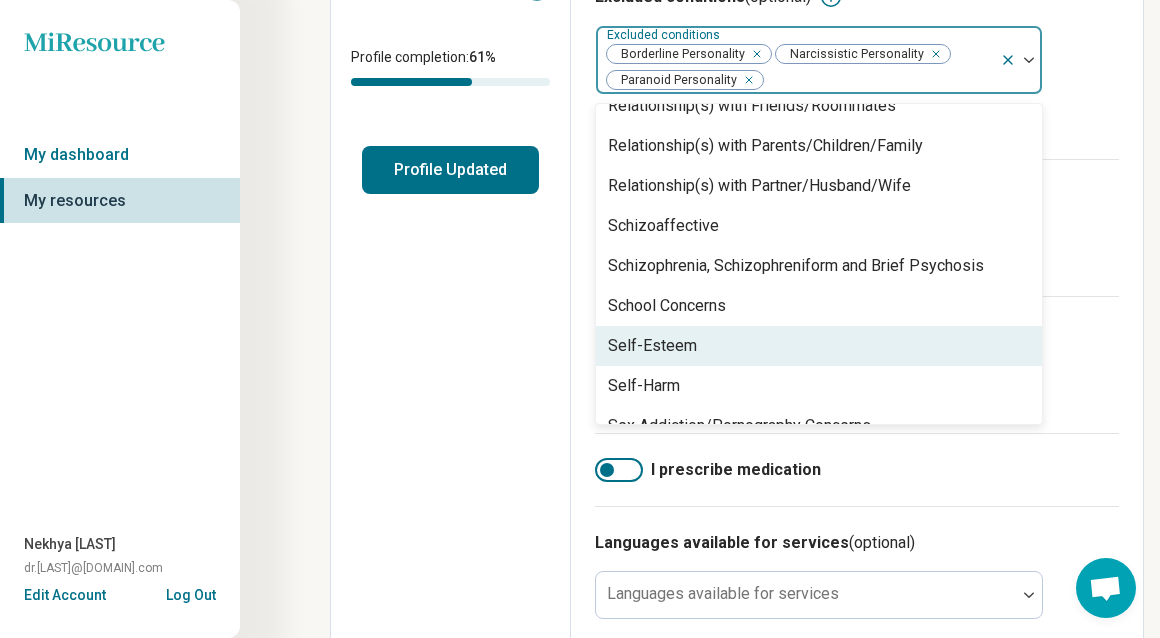 scroll, scrollTop: 2903, scrollLeft: 0, axis: vertical 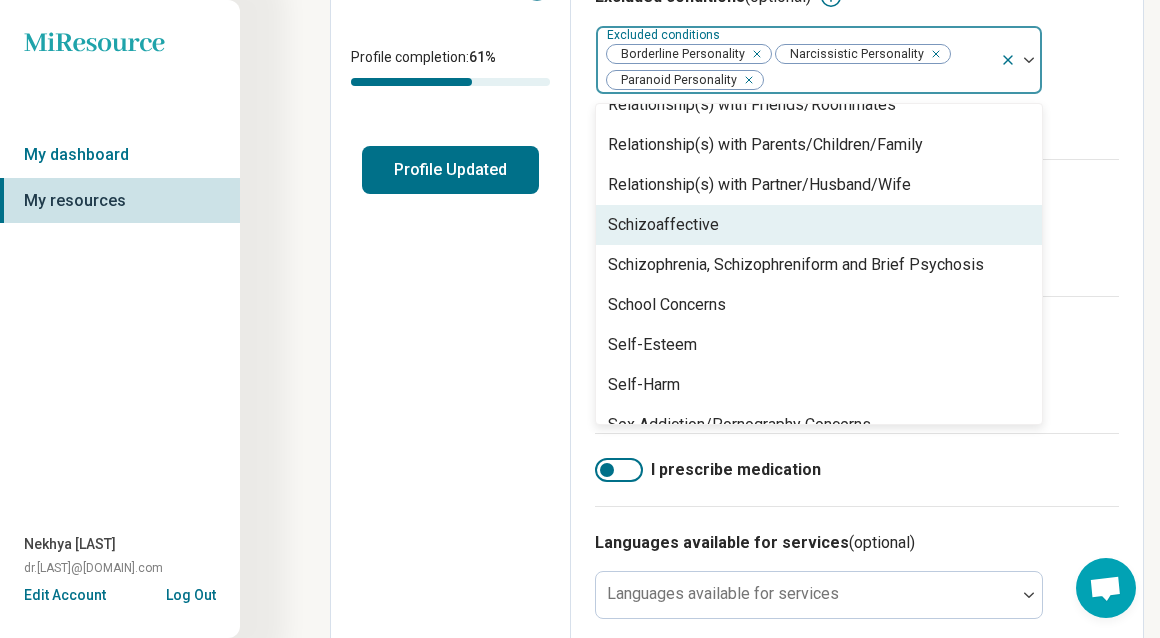 click on "Schizoaffective" at bounding box center [663, 225] 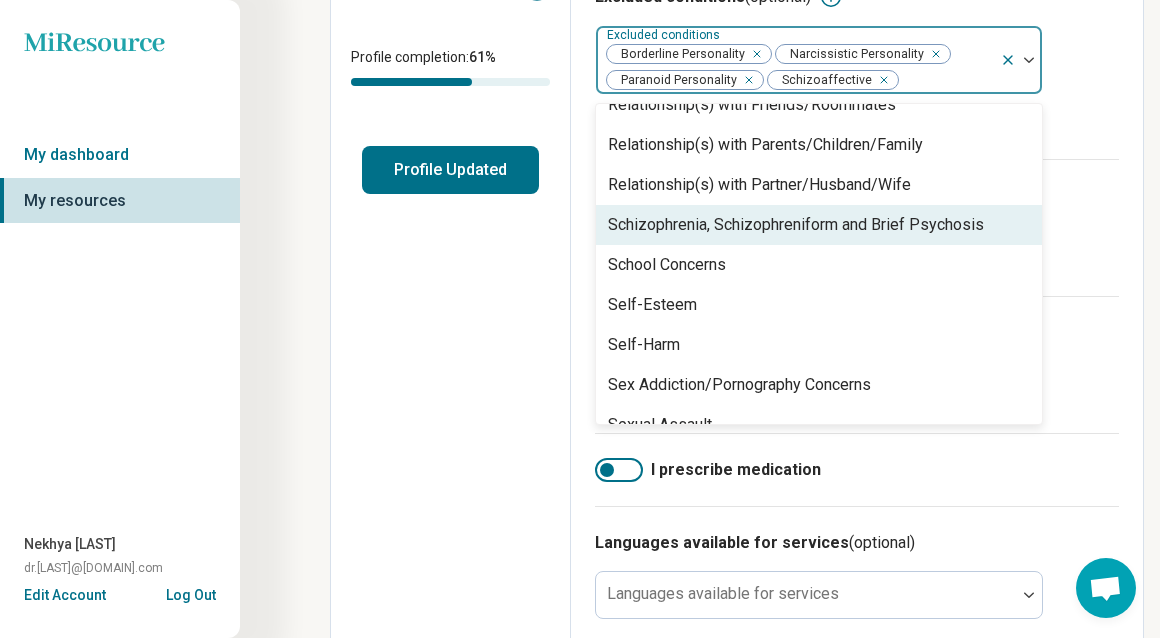 click on "Schizophrenia, Schizophreniform and Brief Psychosis" at bounding box center (796, 225) 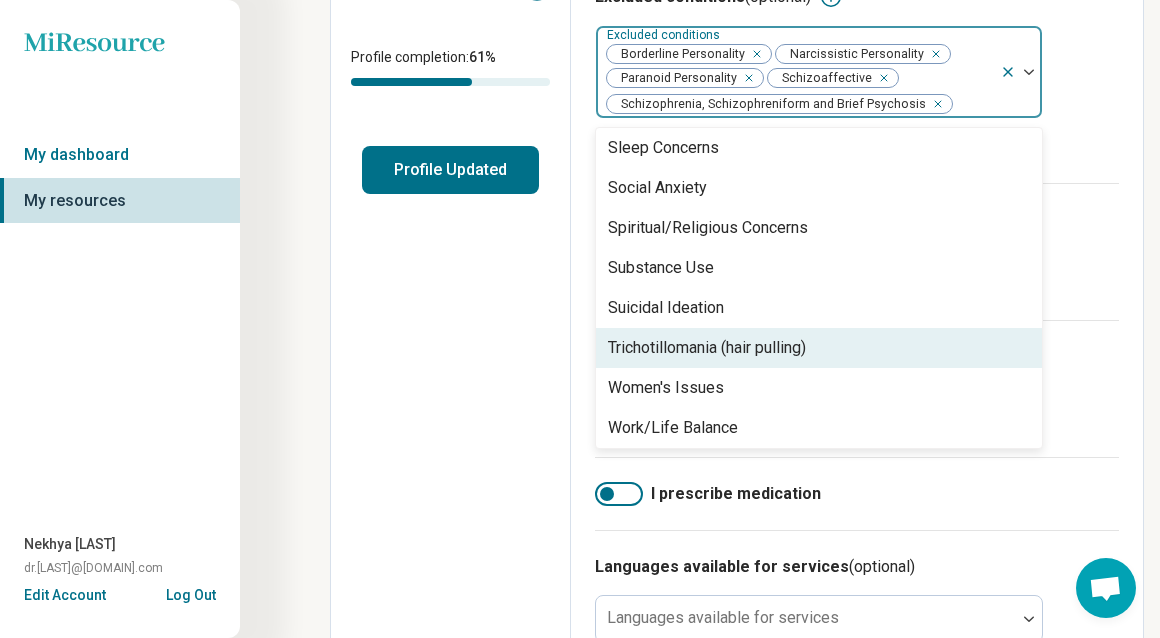scroll, scrollTop: 3288, scrollLeft: 0, axis: vertical 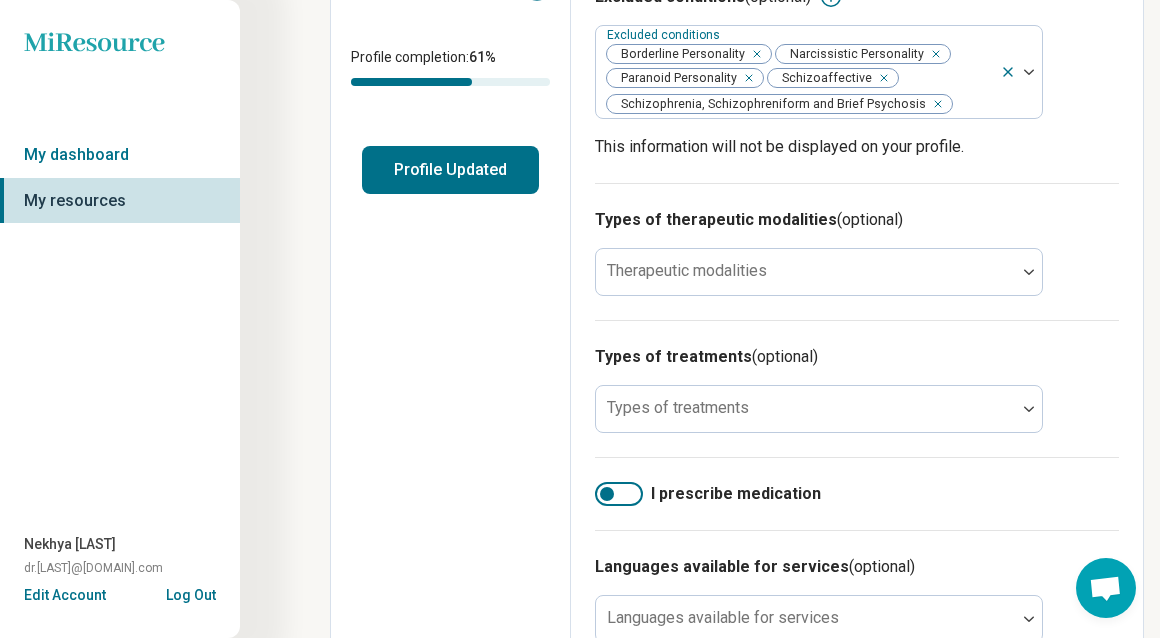 click on "Edit profile General Specialty Credentials Location Payment Schedule Profile completion: 61 % Profile Updated" at bounding box center (451, 332) 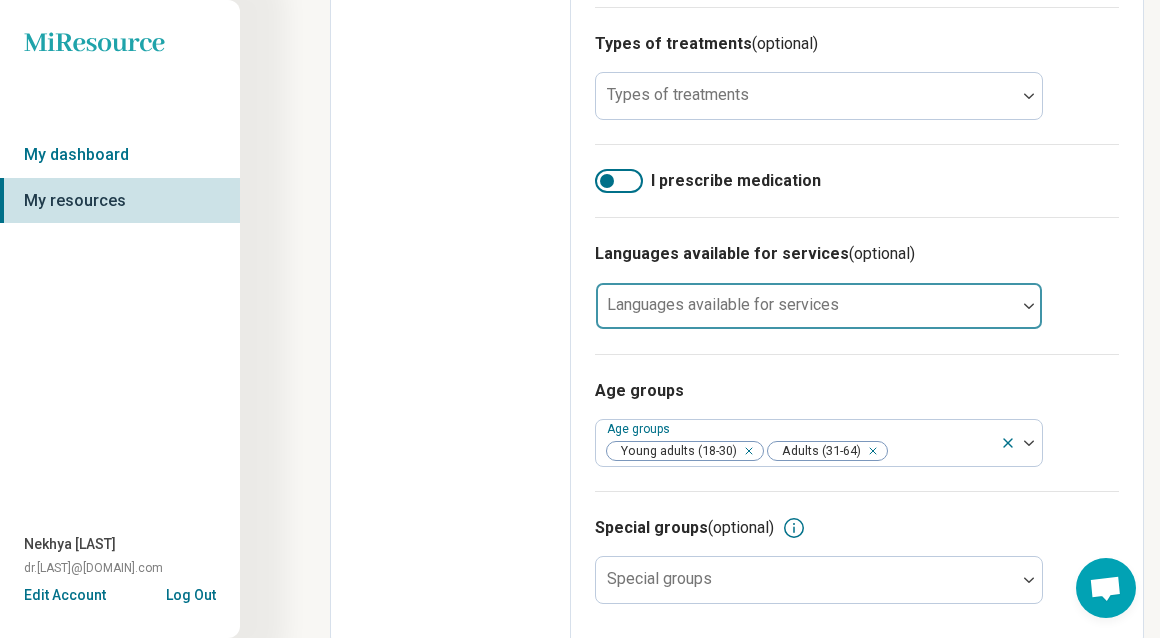 click on "Languages available for services" at bounding box center (819, 306) 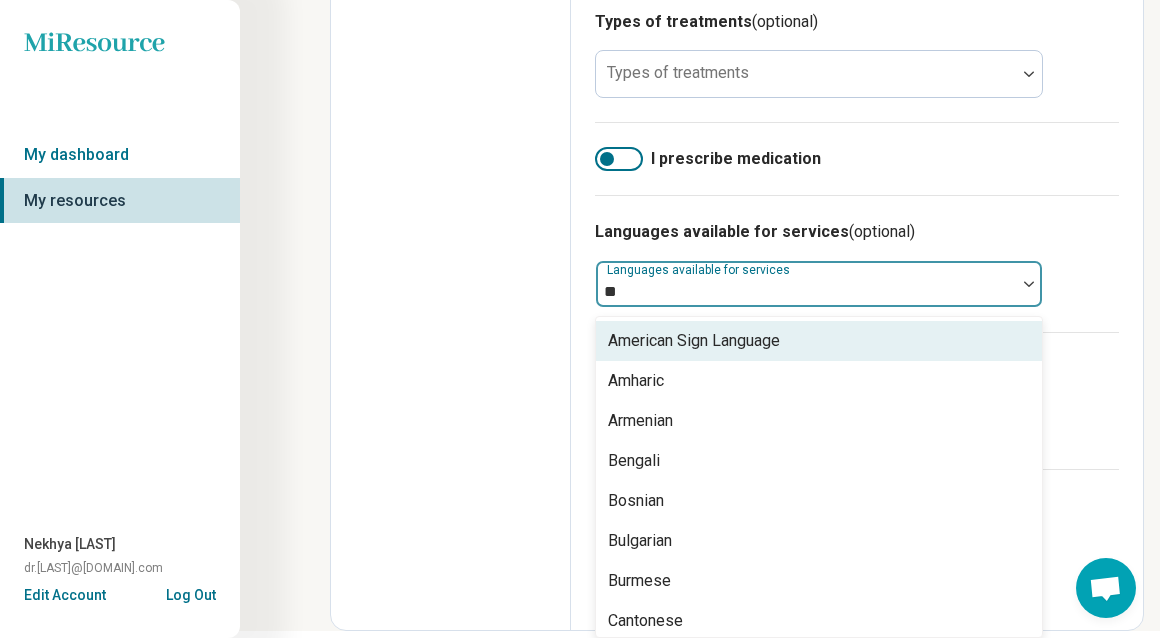 scroll, scrollTop: 728, scrollLeft: 0, axis: vertical 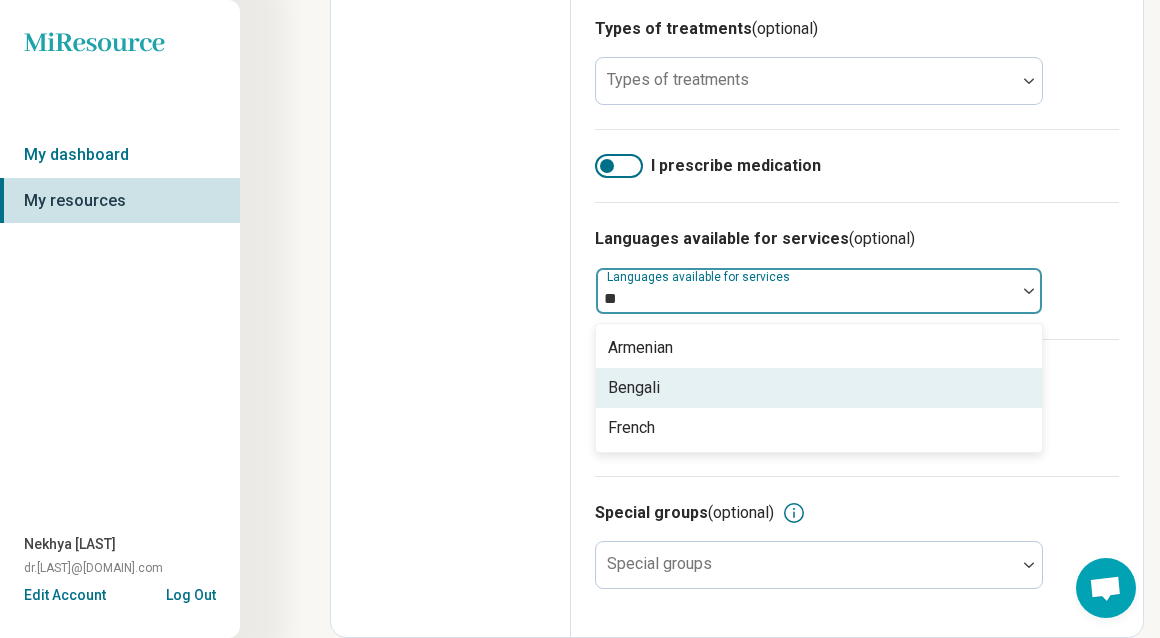 type on "*" 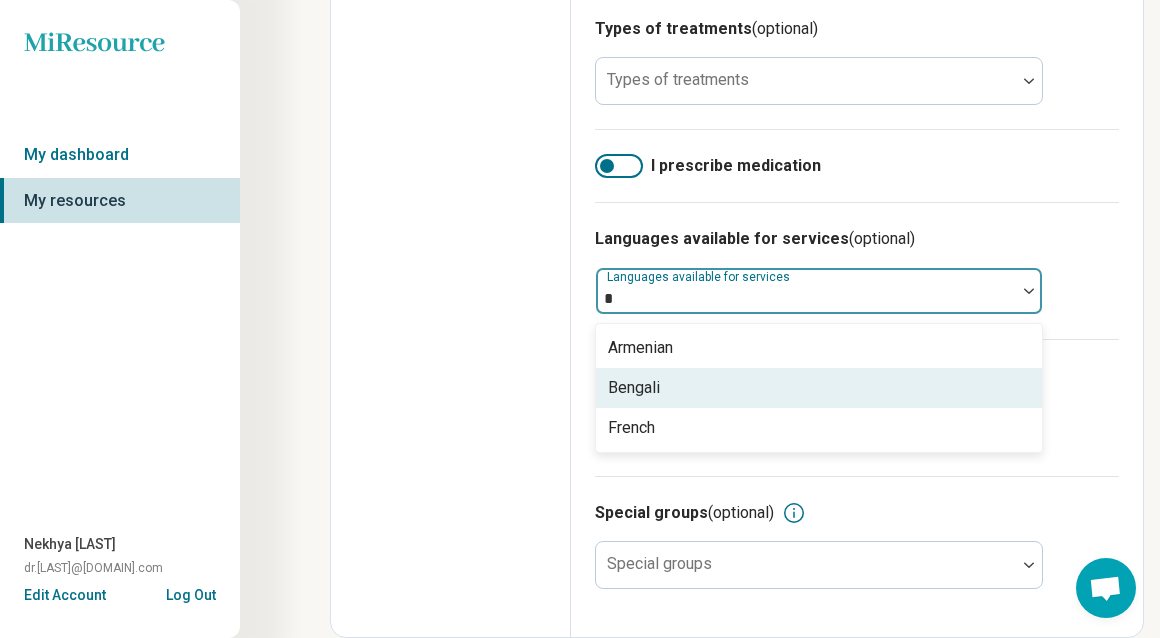 type 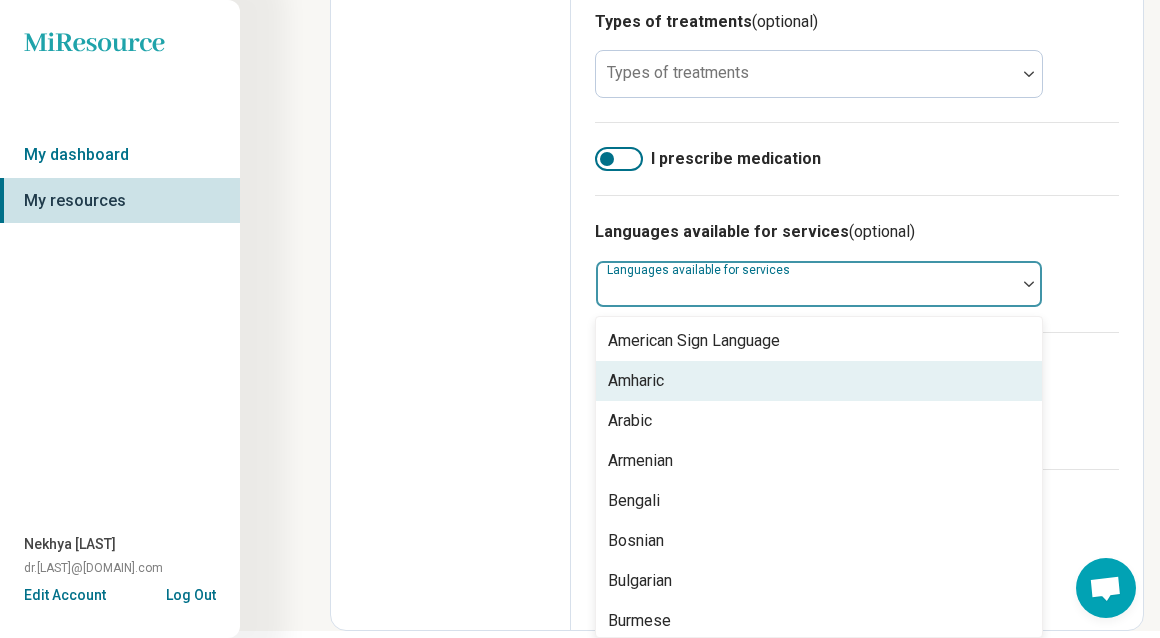 click on "Edit profile General Specialty Credentials Location Payment Schedule Profile completion: 61 % Profile Updated" at bounding box center [451, -3] 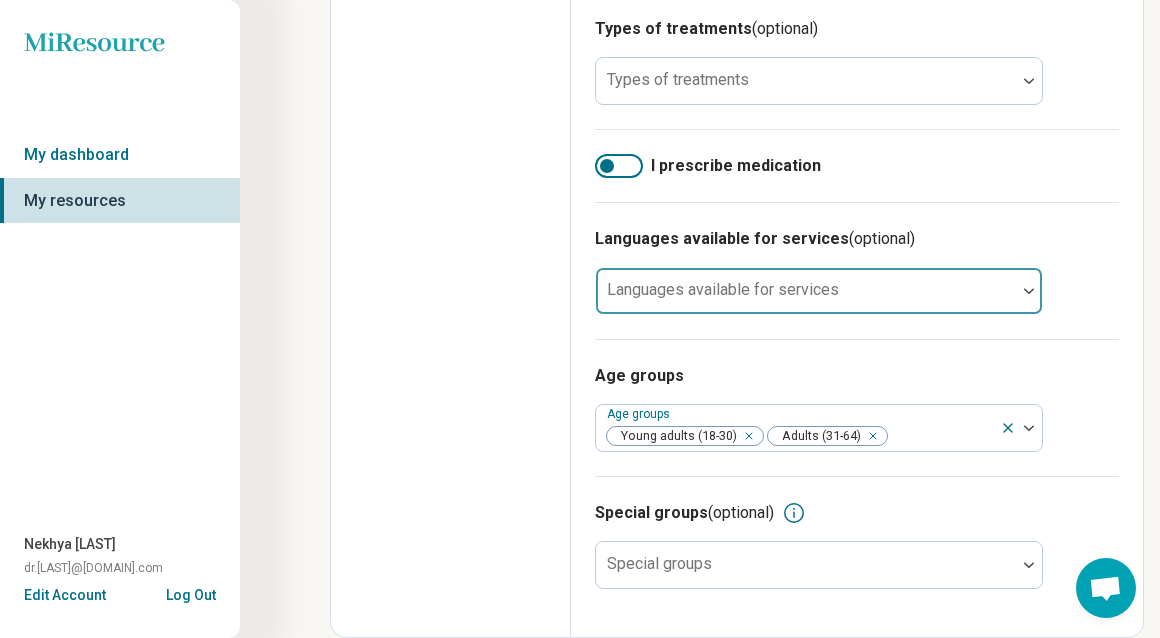 click at bounding box center [806, 299] 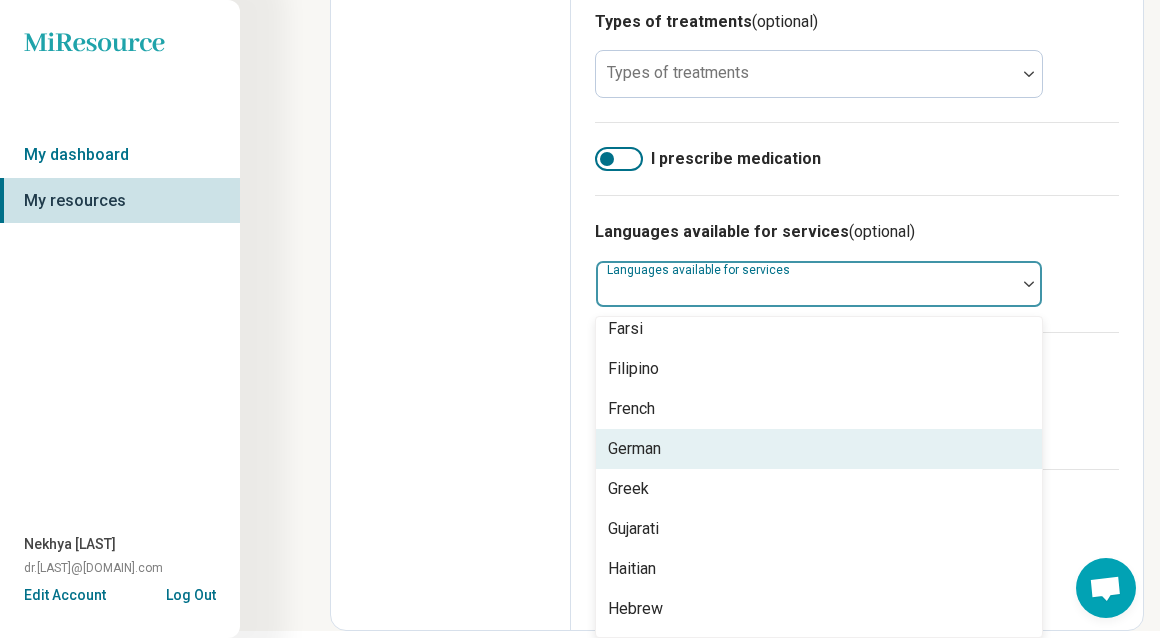 scroll, scrollTop: 494, scrollLeft: 0, axis: vertical 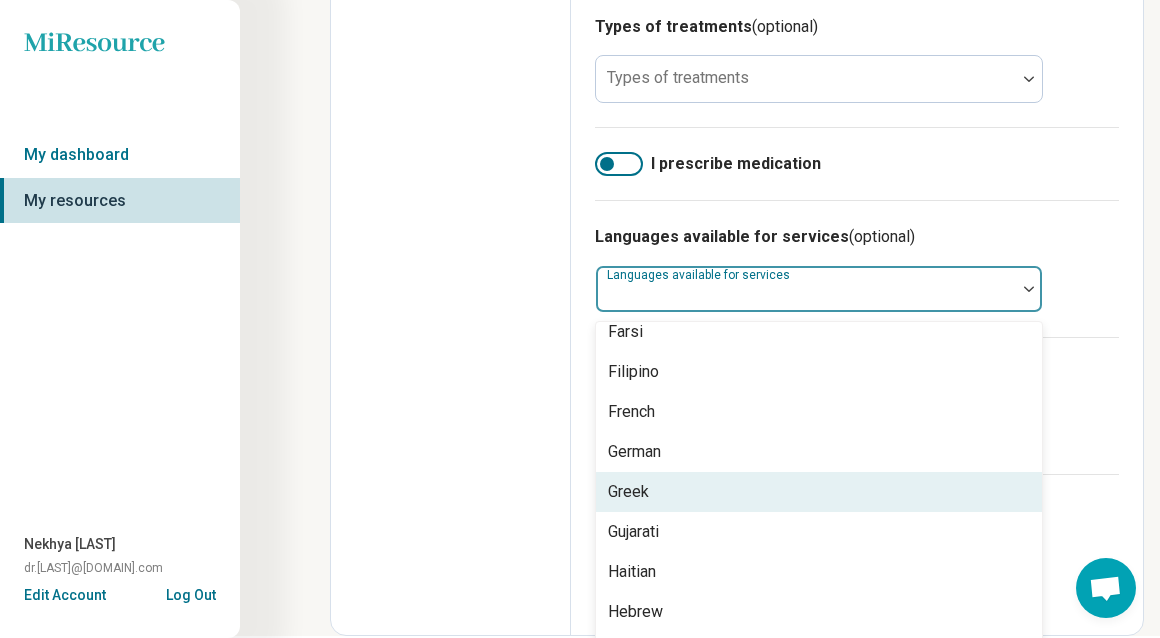 click on "Edit profile General Specialty Credentials Location Payment Schedule Profile completion: 61 % Profile Updated" at bounding box center [451, 2] 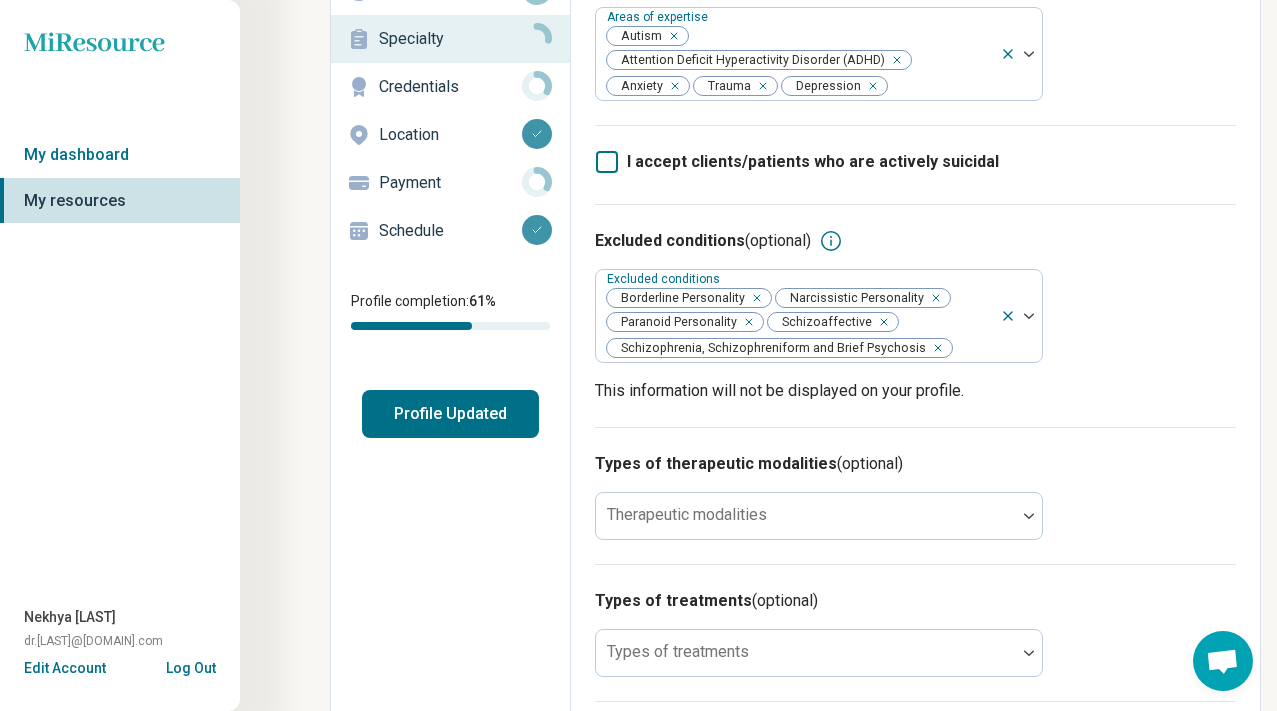 scroll, scrollTop: 0, scrollLeft: 0, axis: both 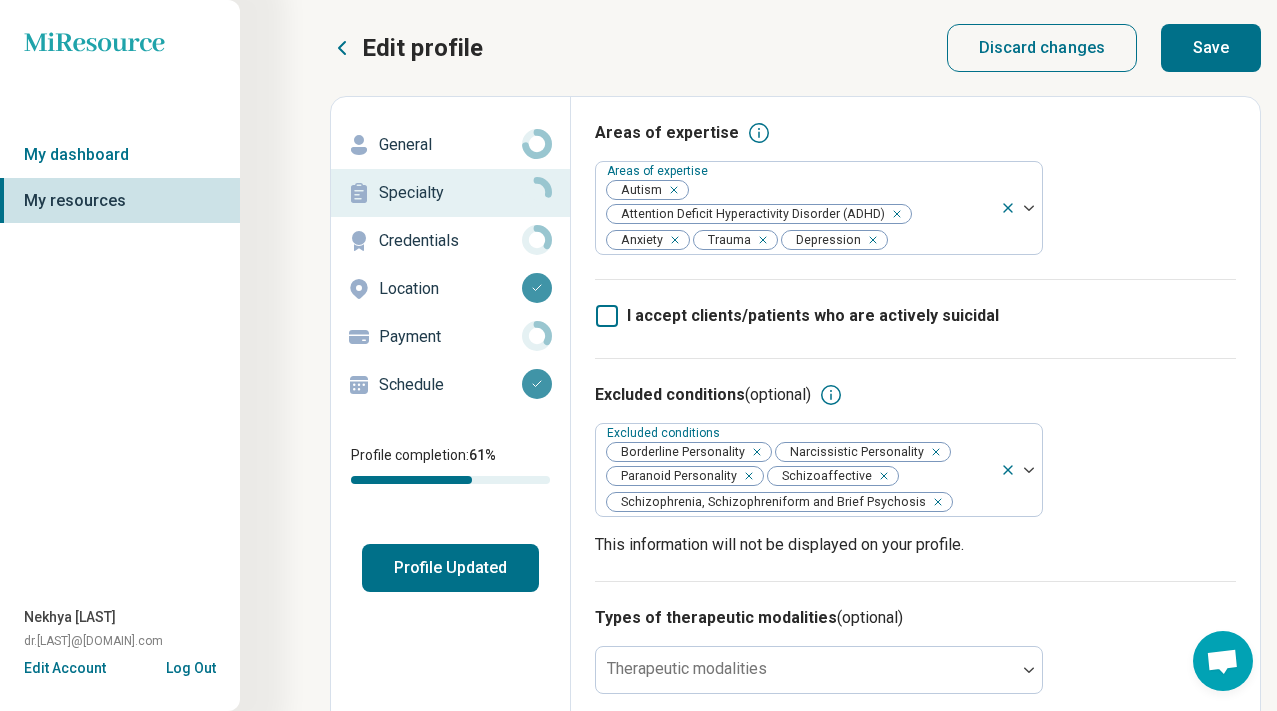 click on "Save" at bounding box center [1211, 48] 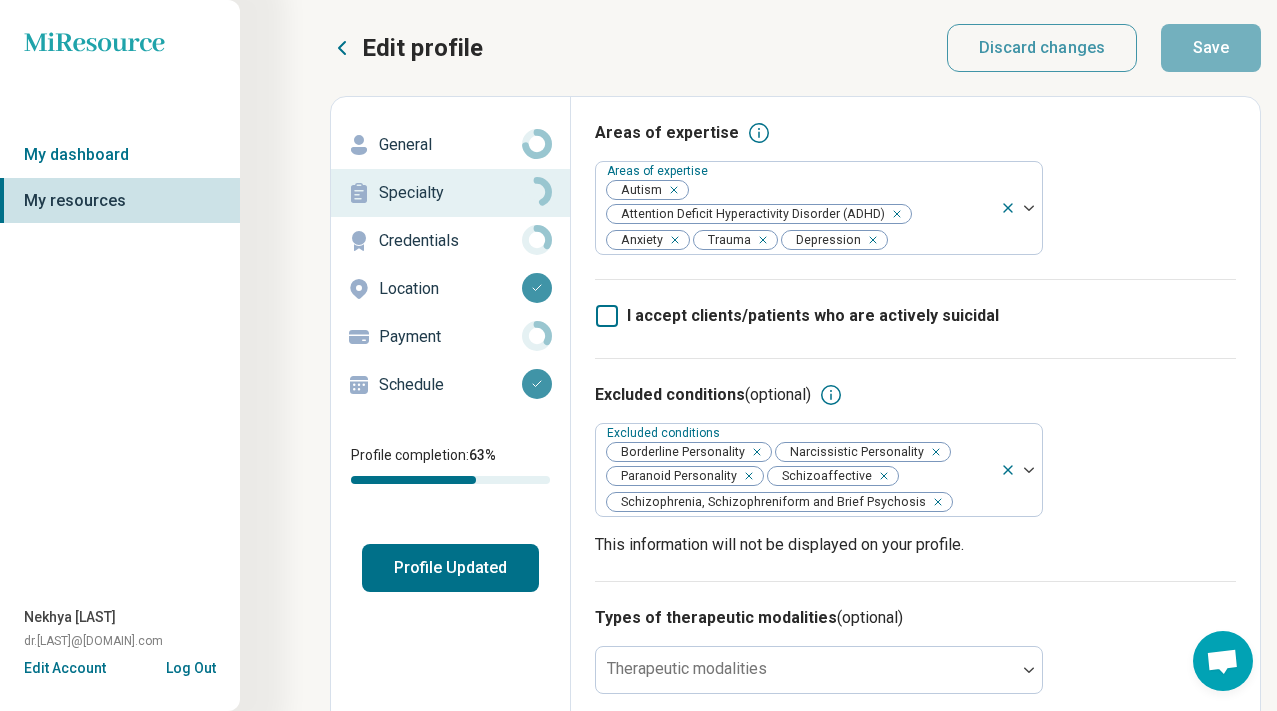click on "Credentials" at bounding box center (450, 241) 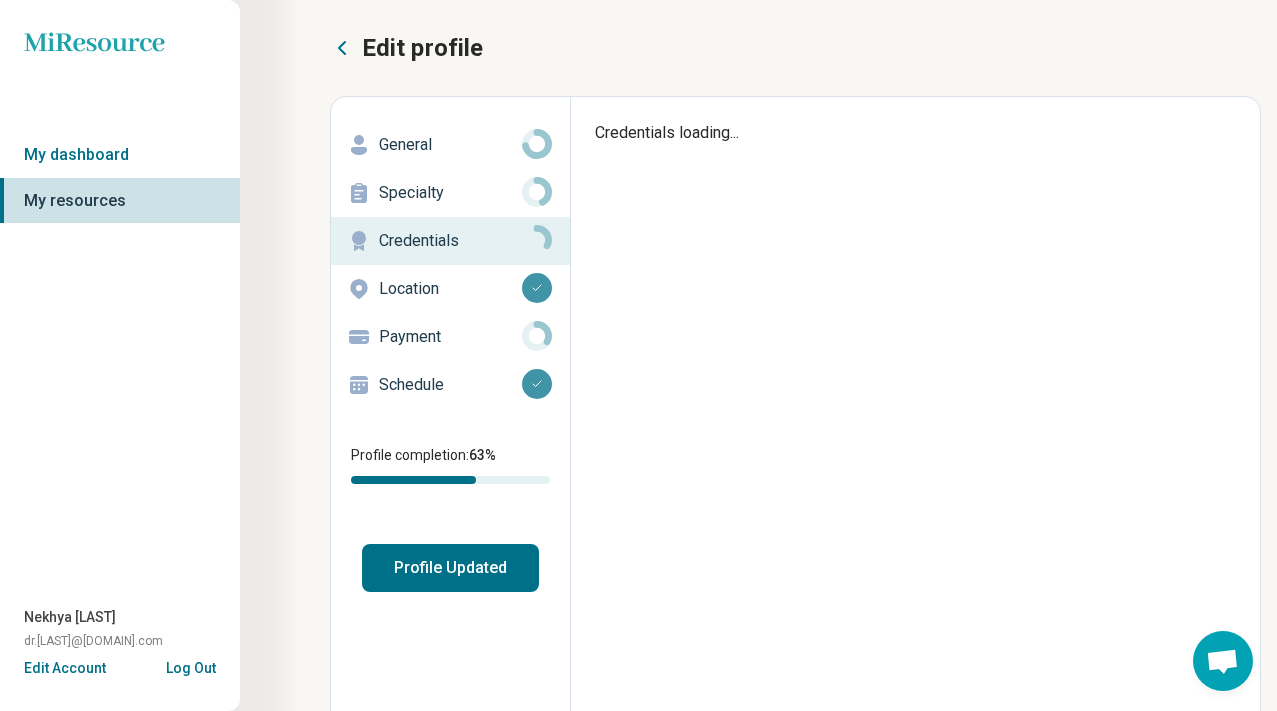 type on "*" 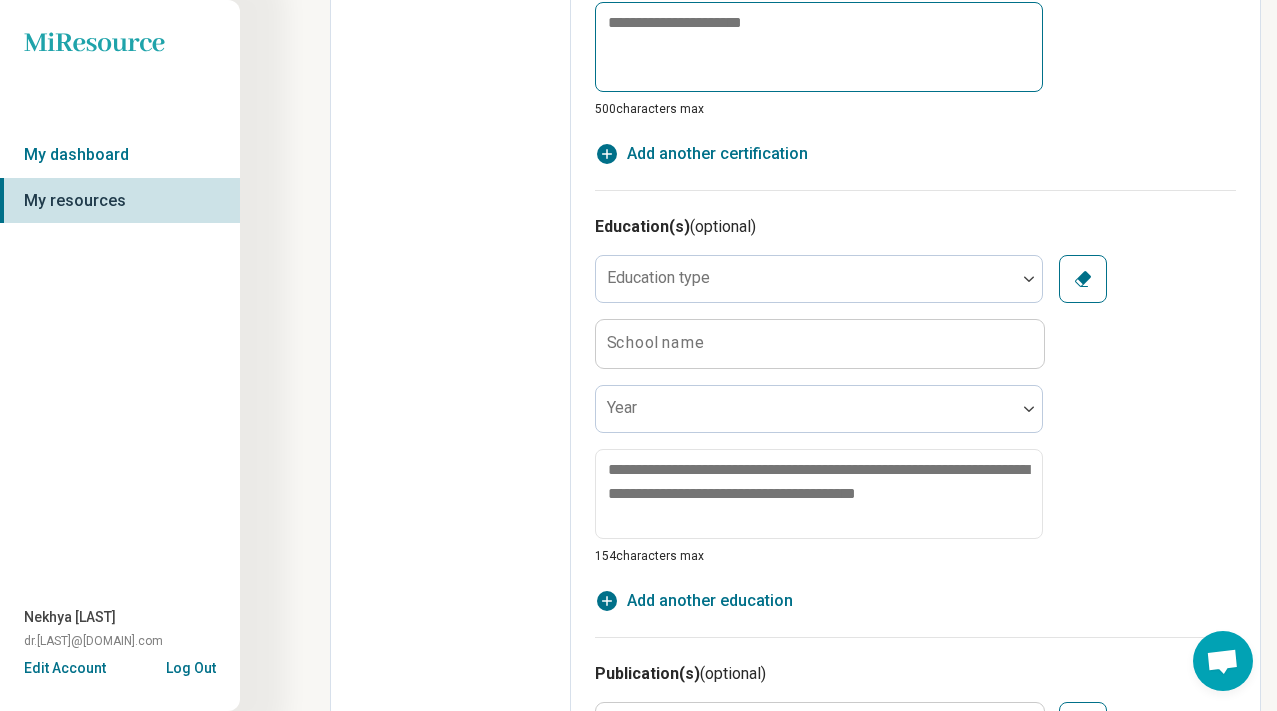 scroll, scrollTop: 1022, scrollLeft: 0, axis: vertical 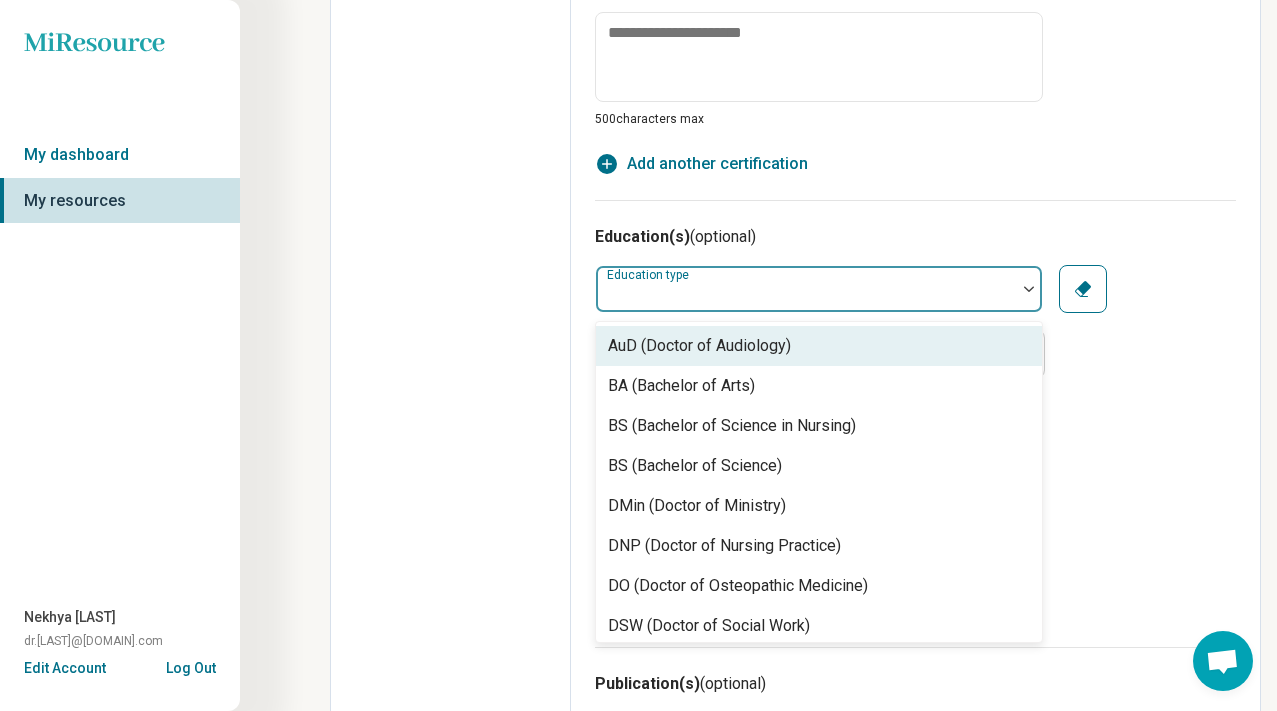 click on "Education type" at bounding box center (819, 289) 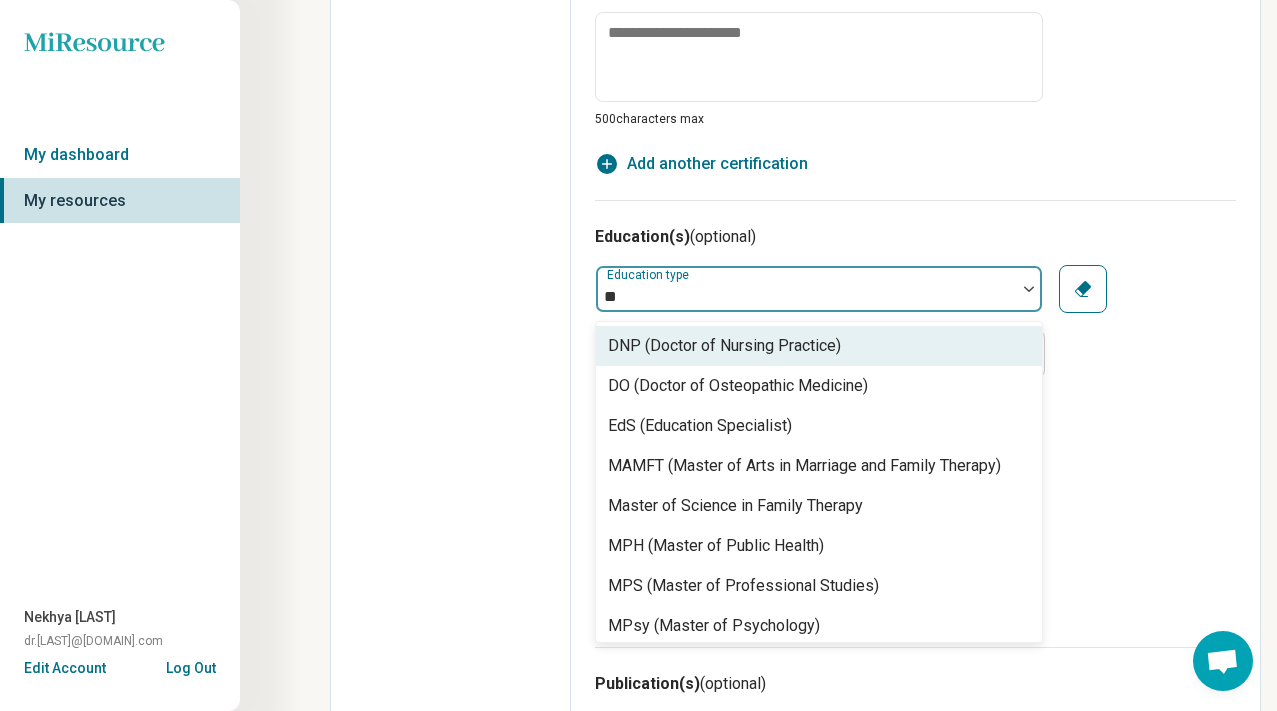 type on "***" 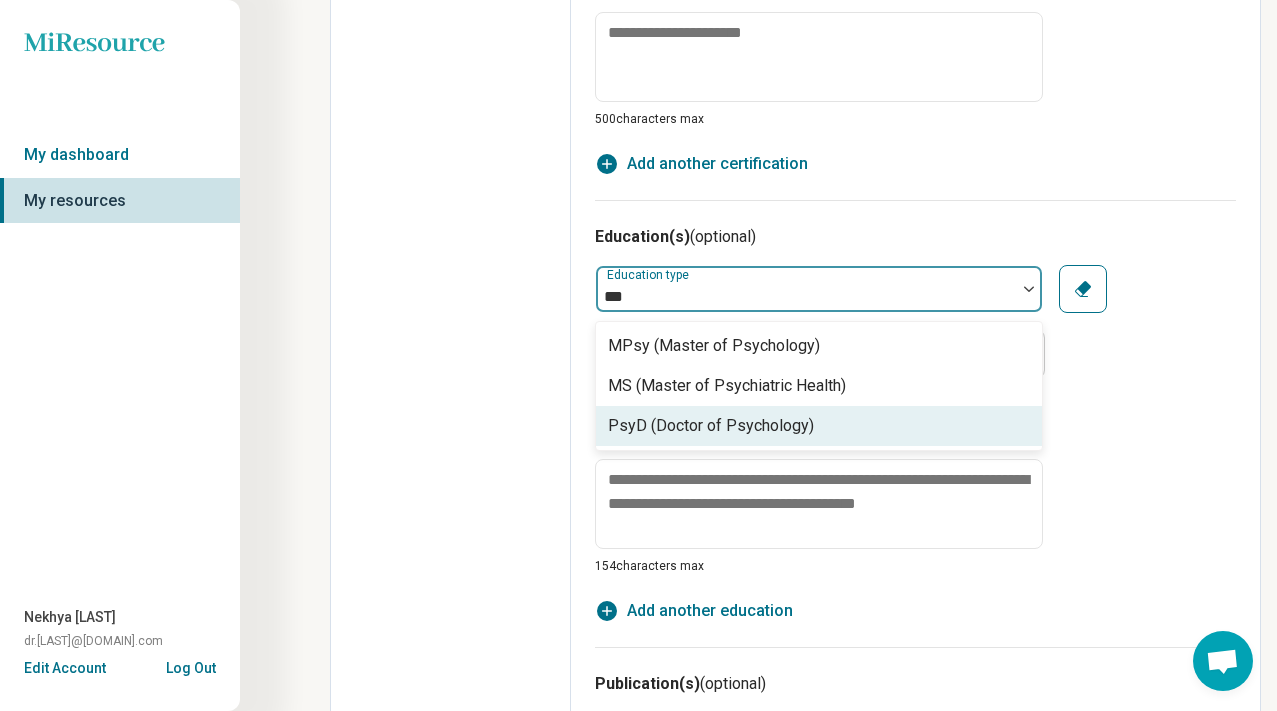 click on "PsyD (Doctor of Psychology)" at bounding box center (819, 426) 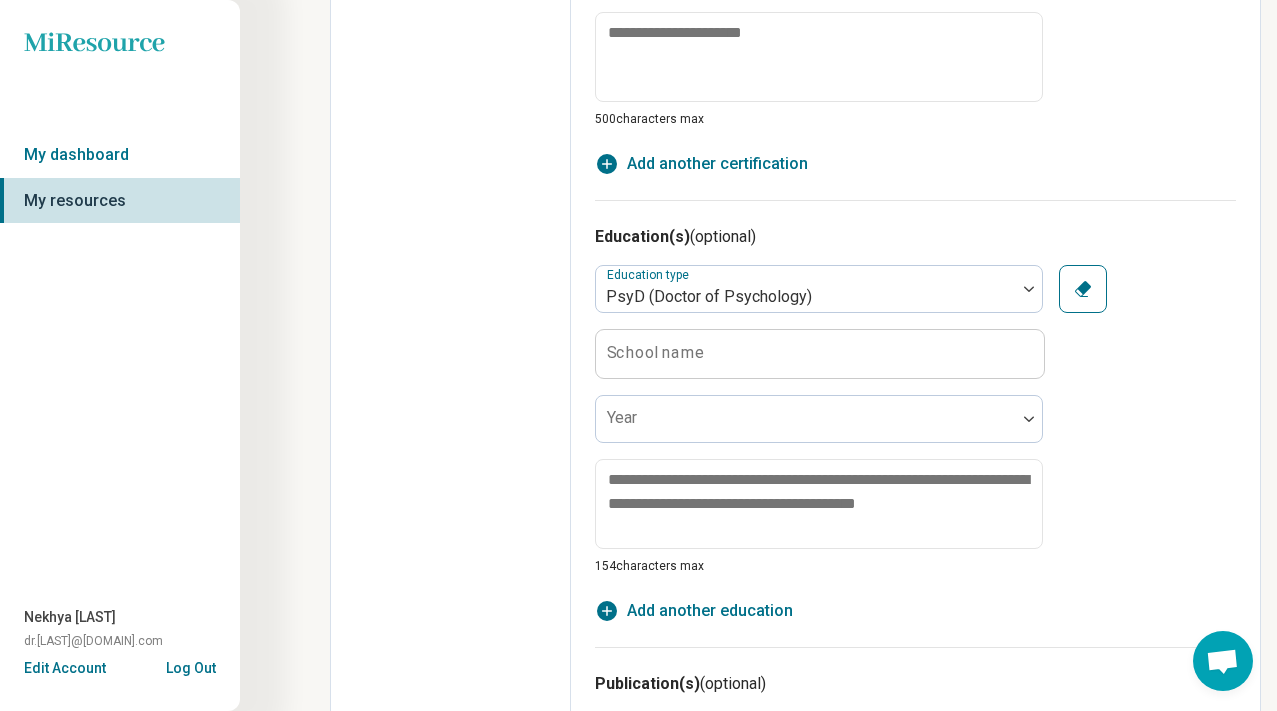 click on "School name" at bounding box center (656, 353) 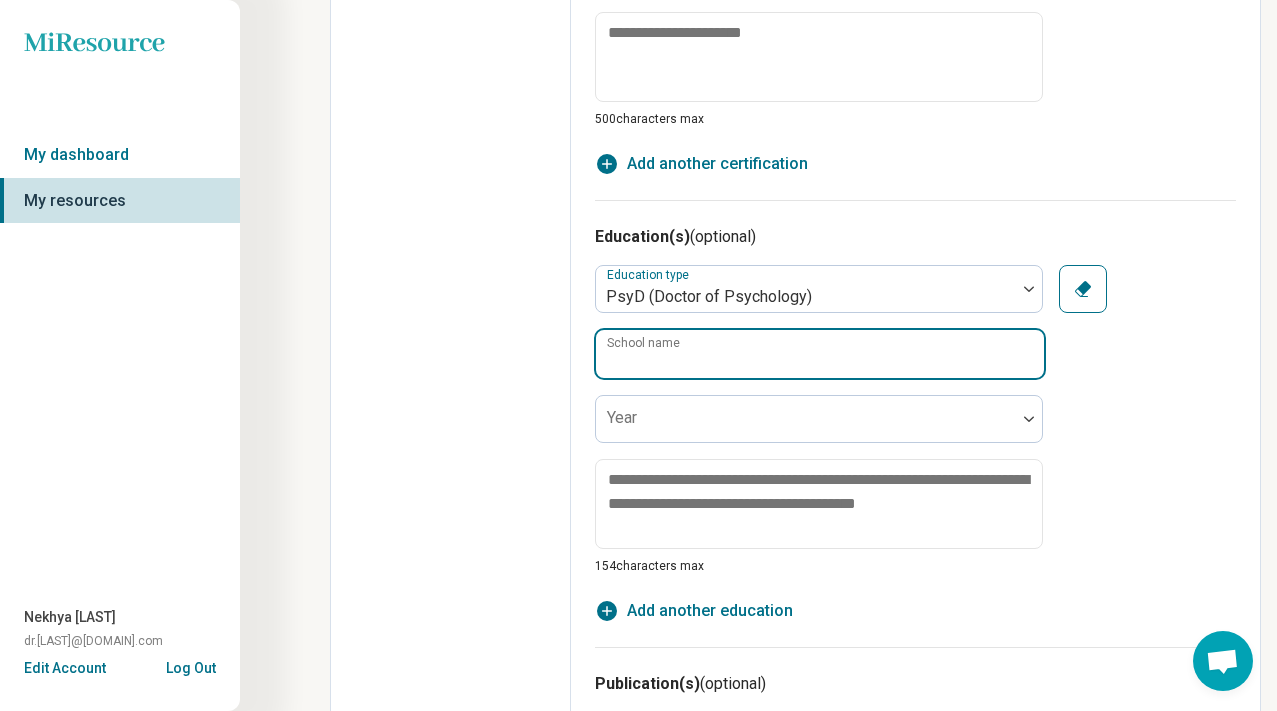 click on "School name" at bounding box center [820, 354] 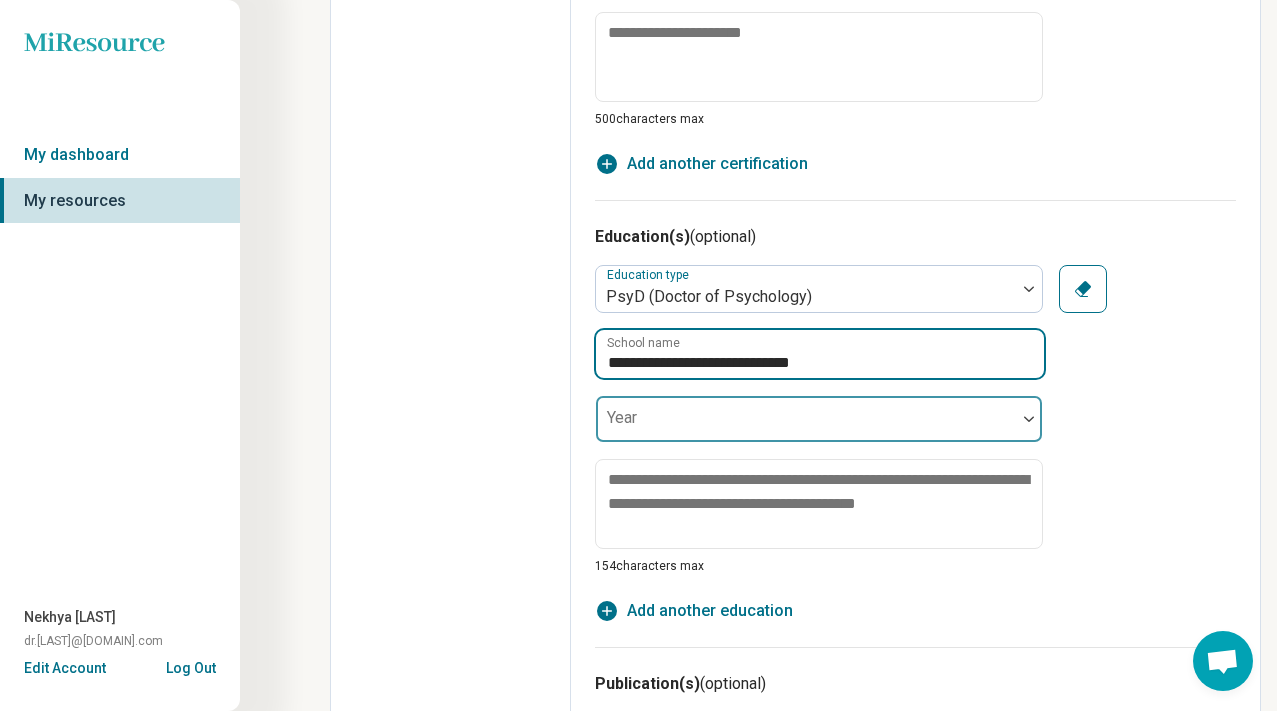 type on "**********" 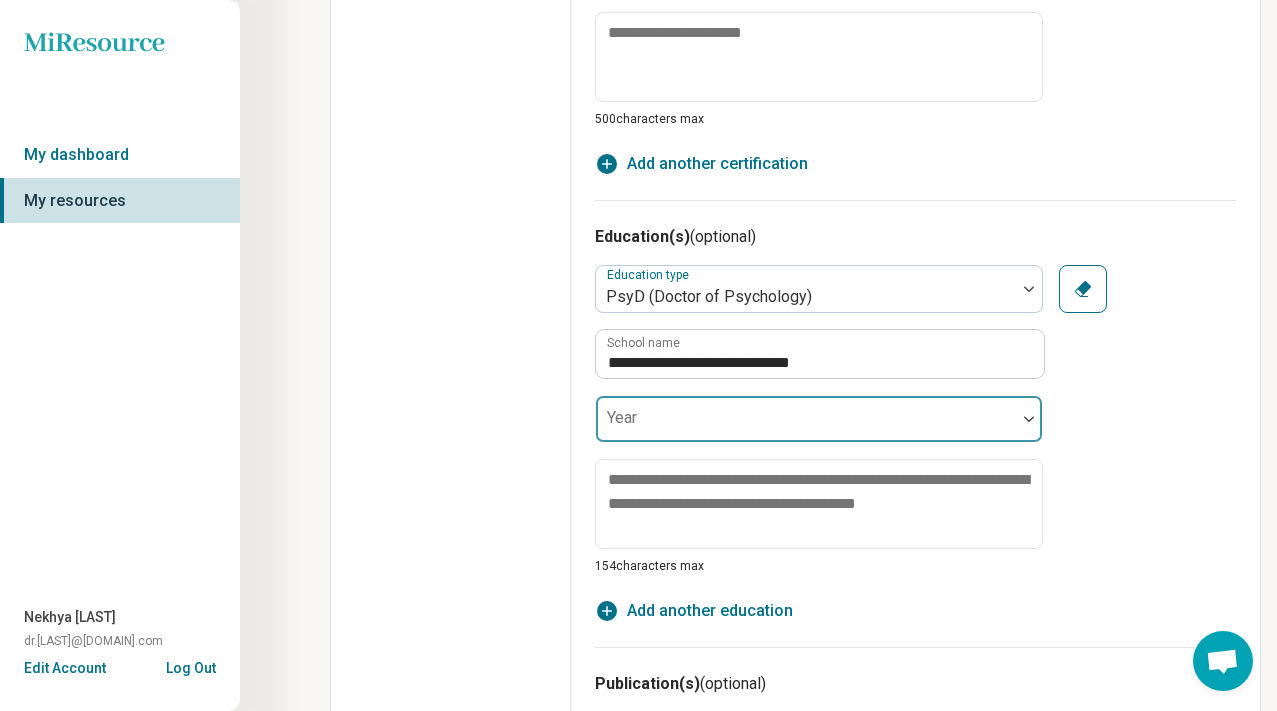click at bounding box center (806, 427) 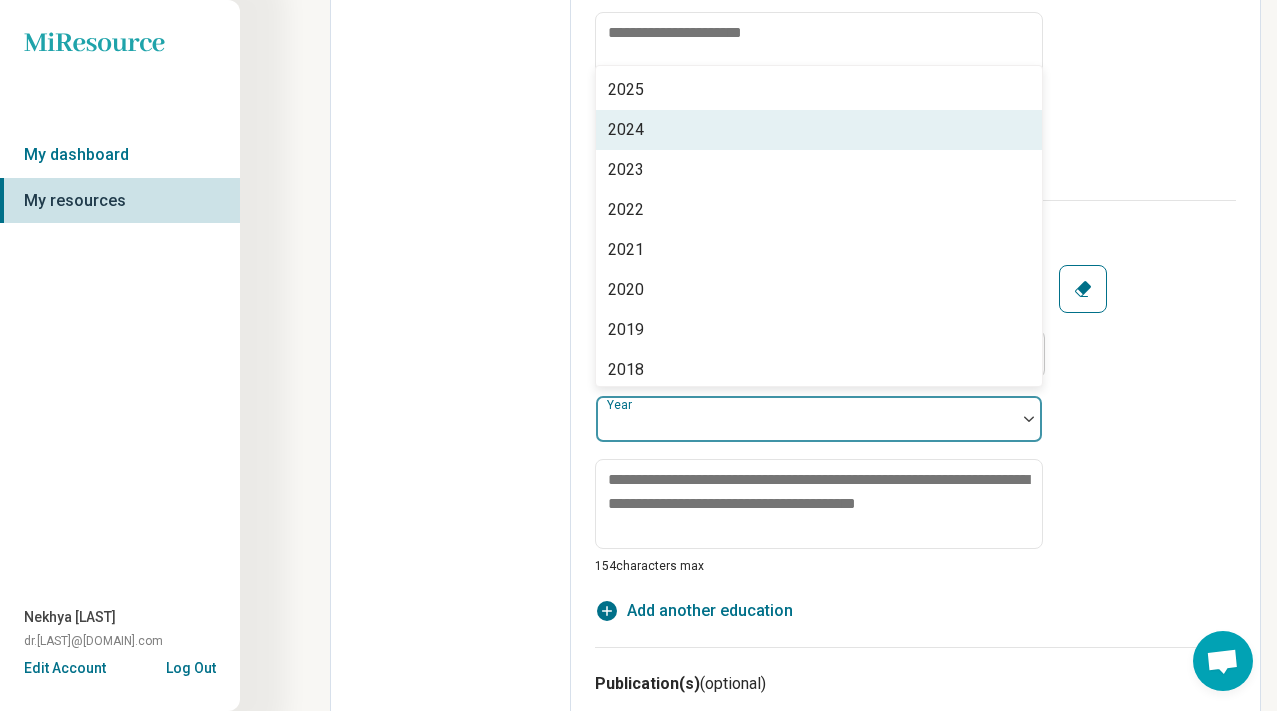 click on "2024" at bounding box center (819, 130) 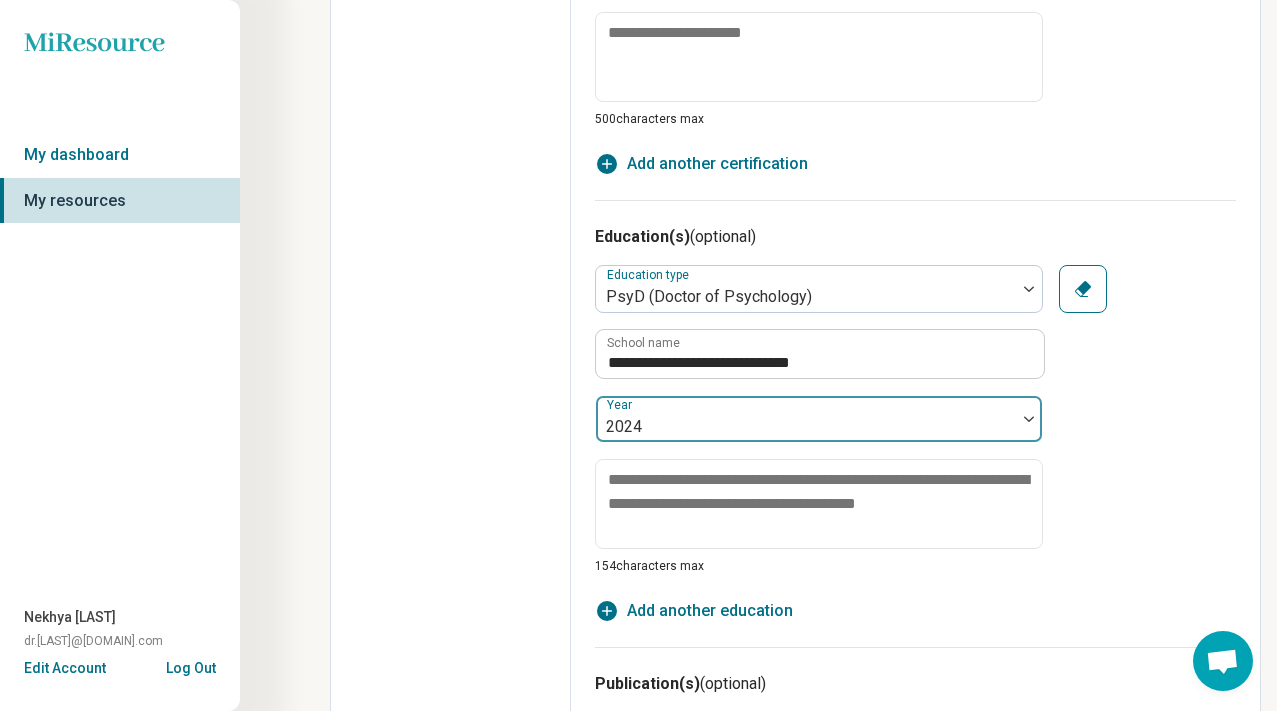 click at bounding box center (806, 427) 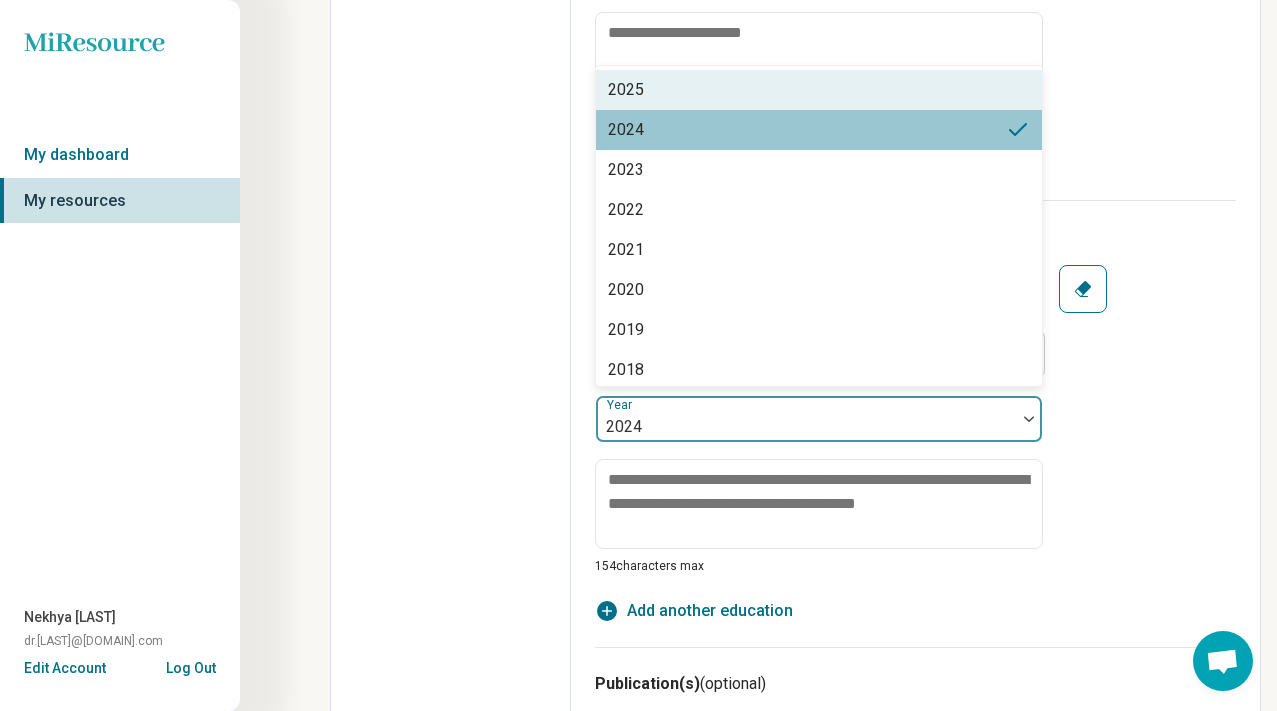 click on "2025" at bounding box center [626, 90] 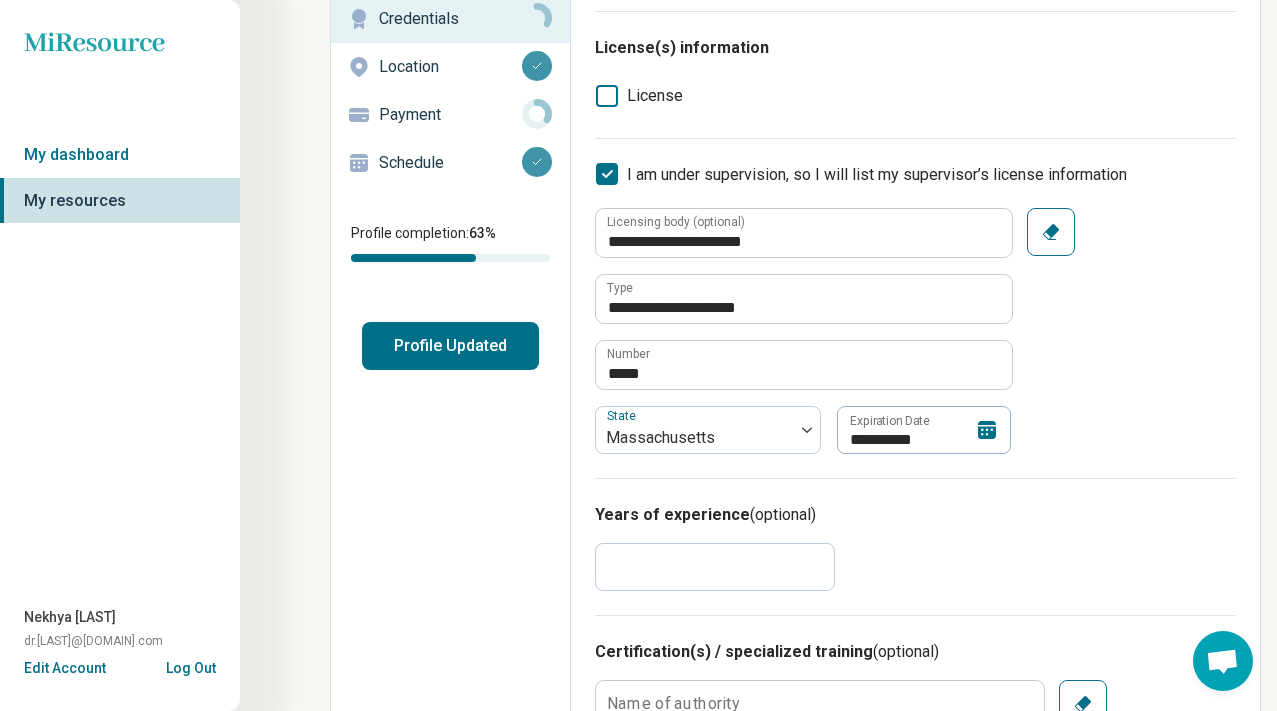 scroll, scrollTop: 0, scrollLeft: 0, axis: both 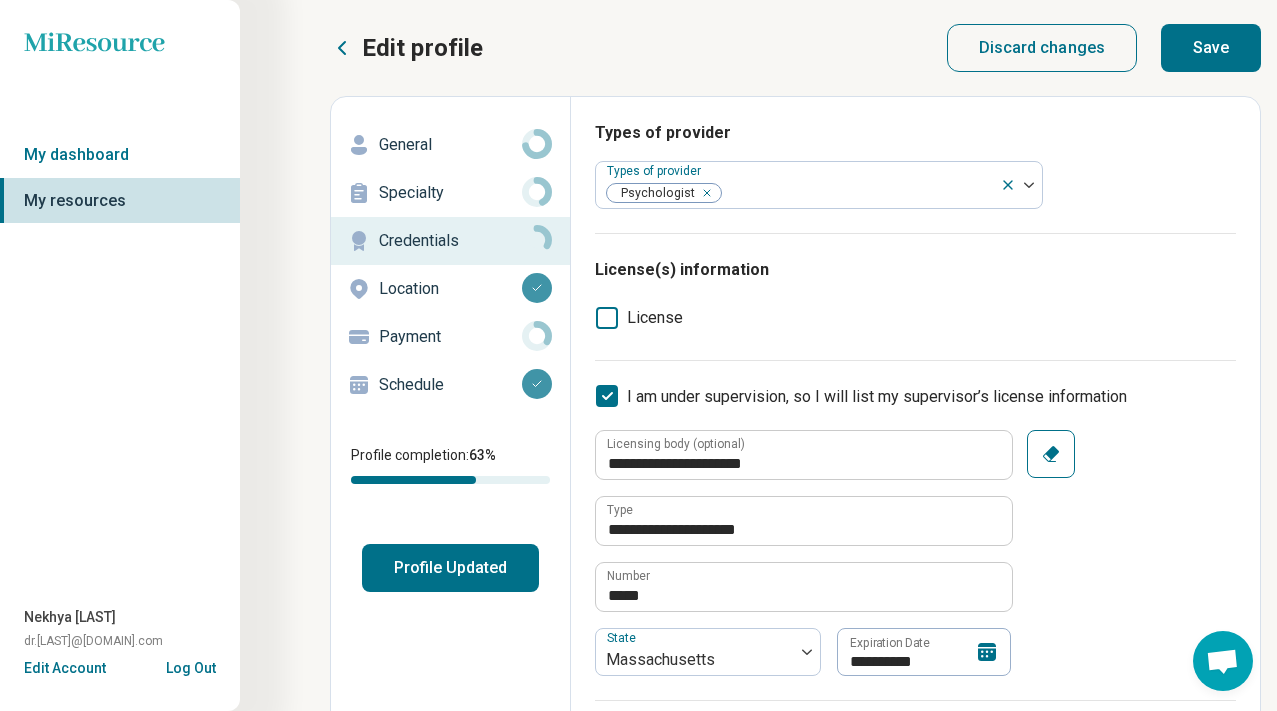 click on "Save" at bounding box center [1211, 48] 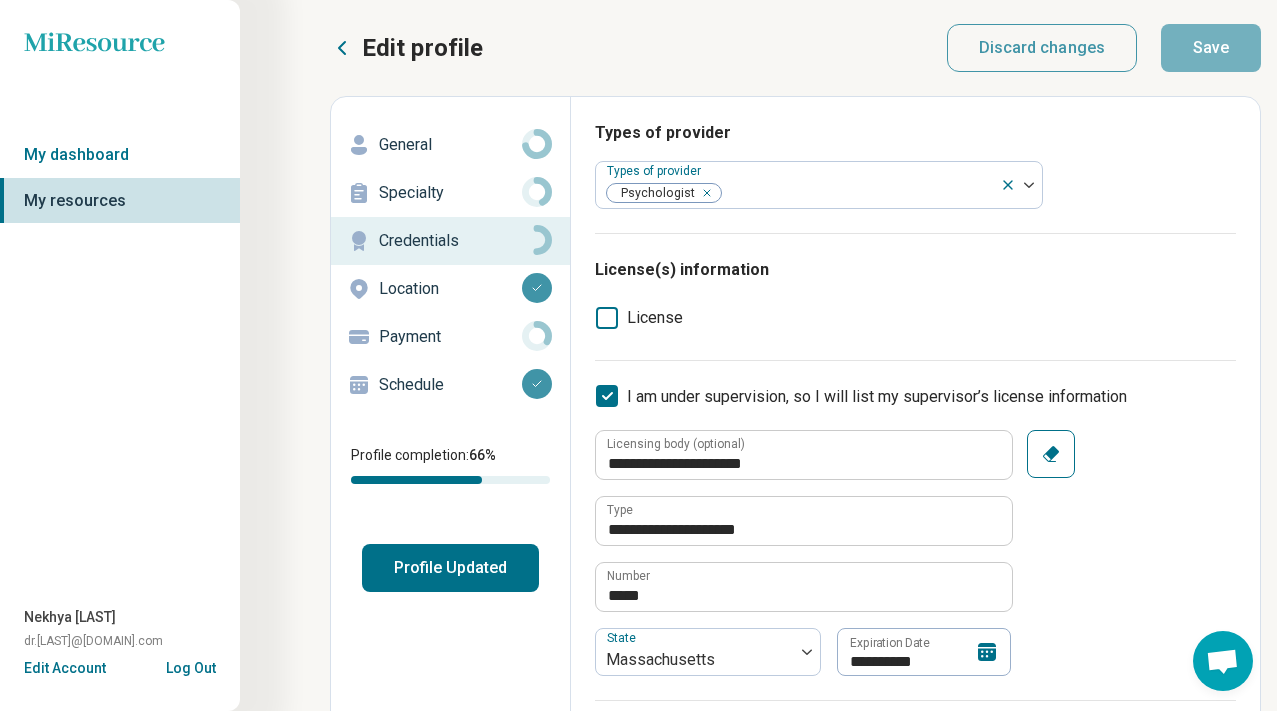 click on "Payment" at bounding box center [450, 337] 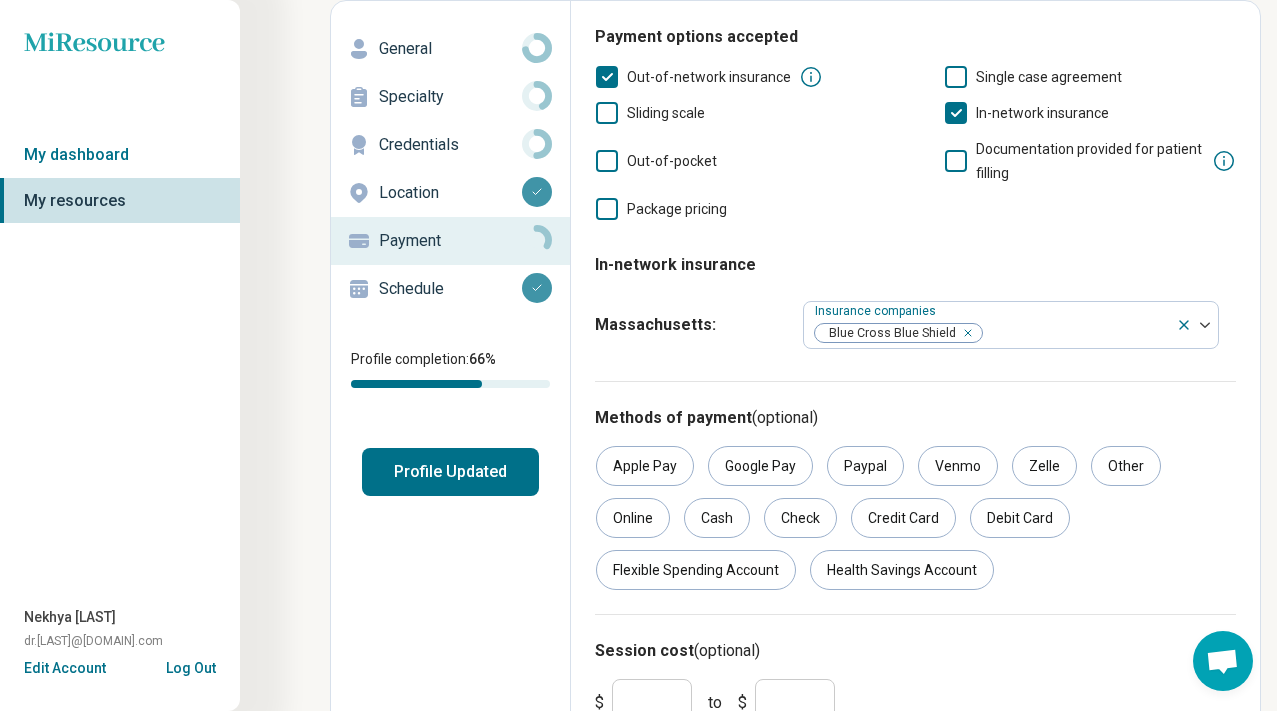 scroll, scrollTop: 185, scrollLeft: 0, axis: vertical 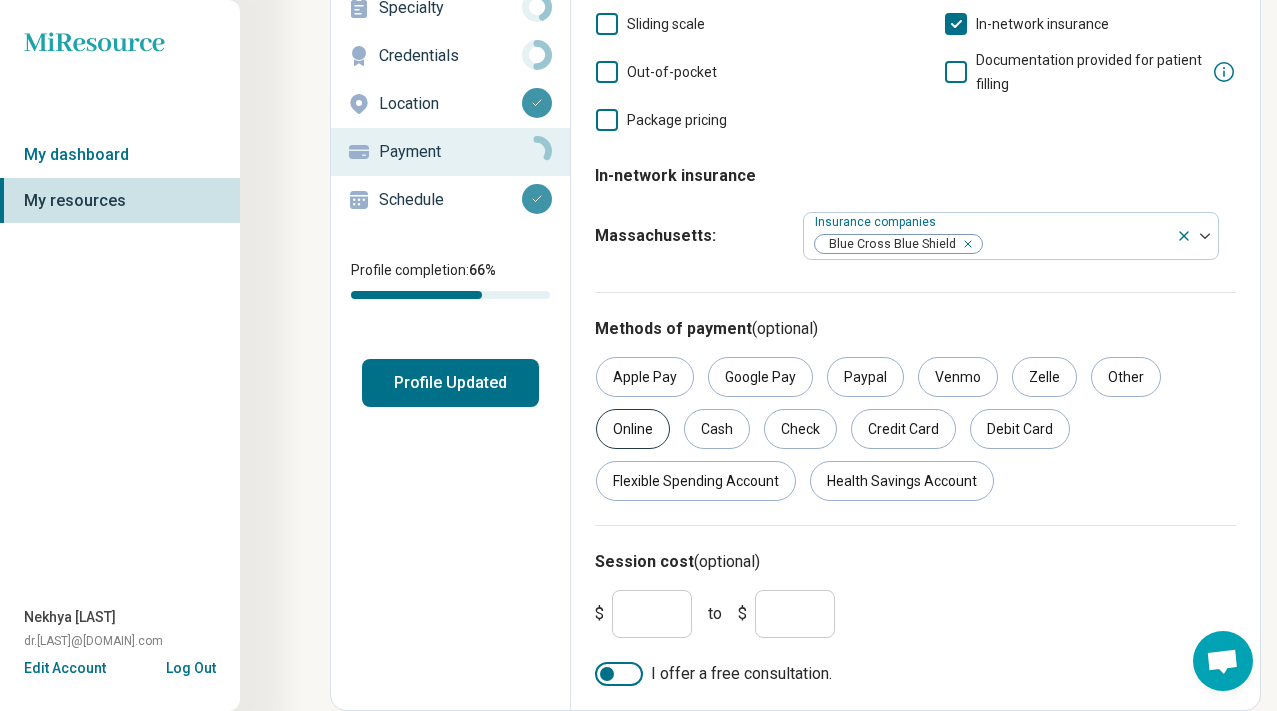 click on "Online" at bounding box center (633, 429) 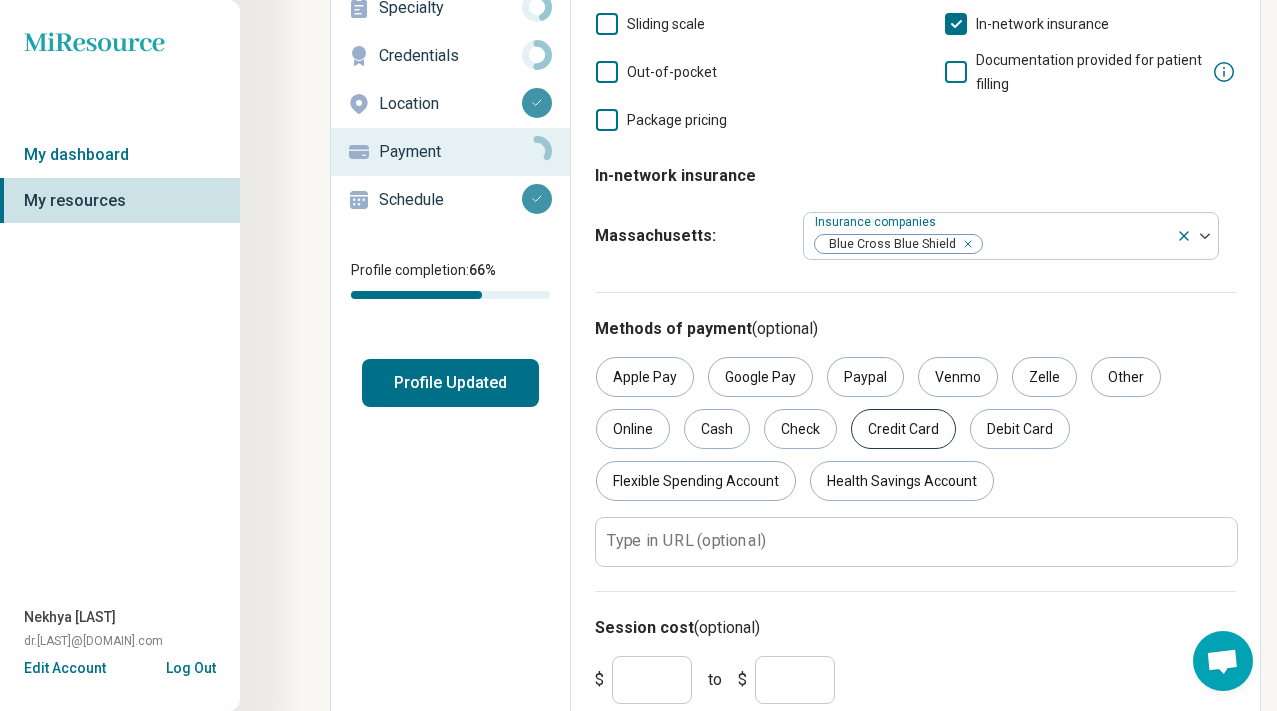 click on "Credit Card" at bounding box center [903, 429] 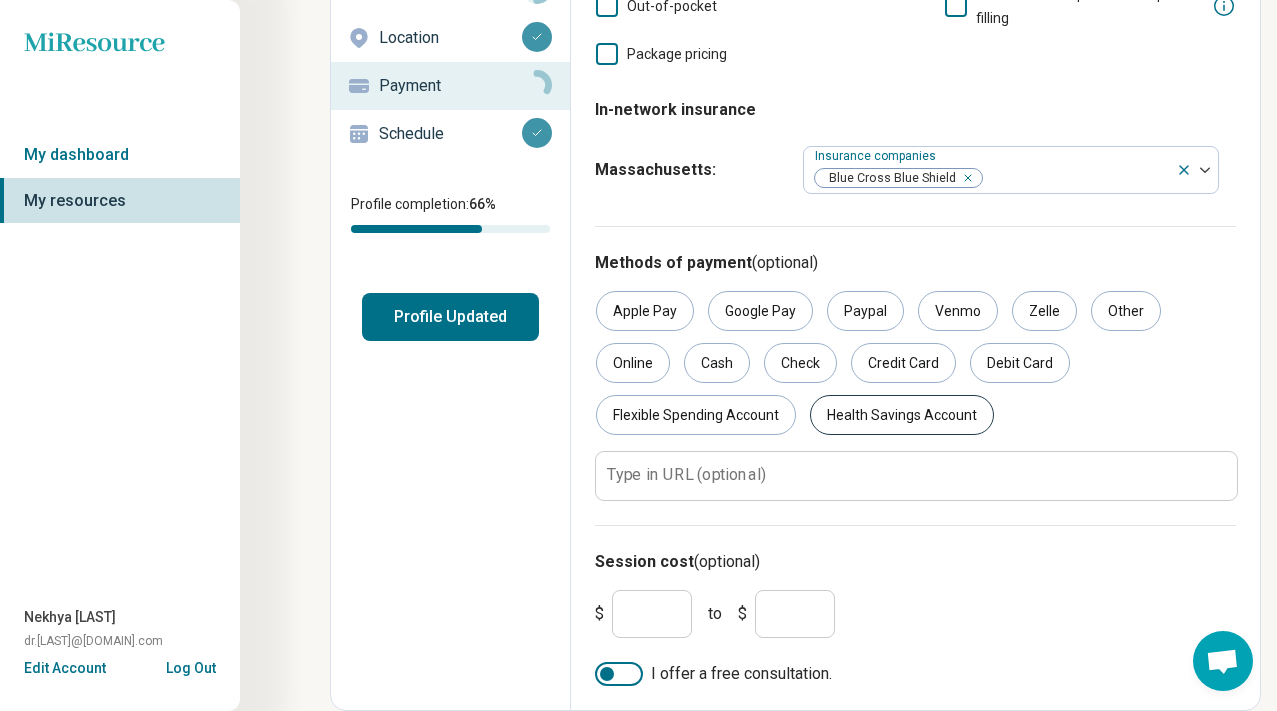 click on "Health Savings Account" at bounding box center (902, 415) 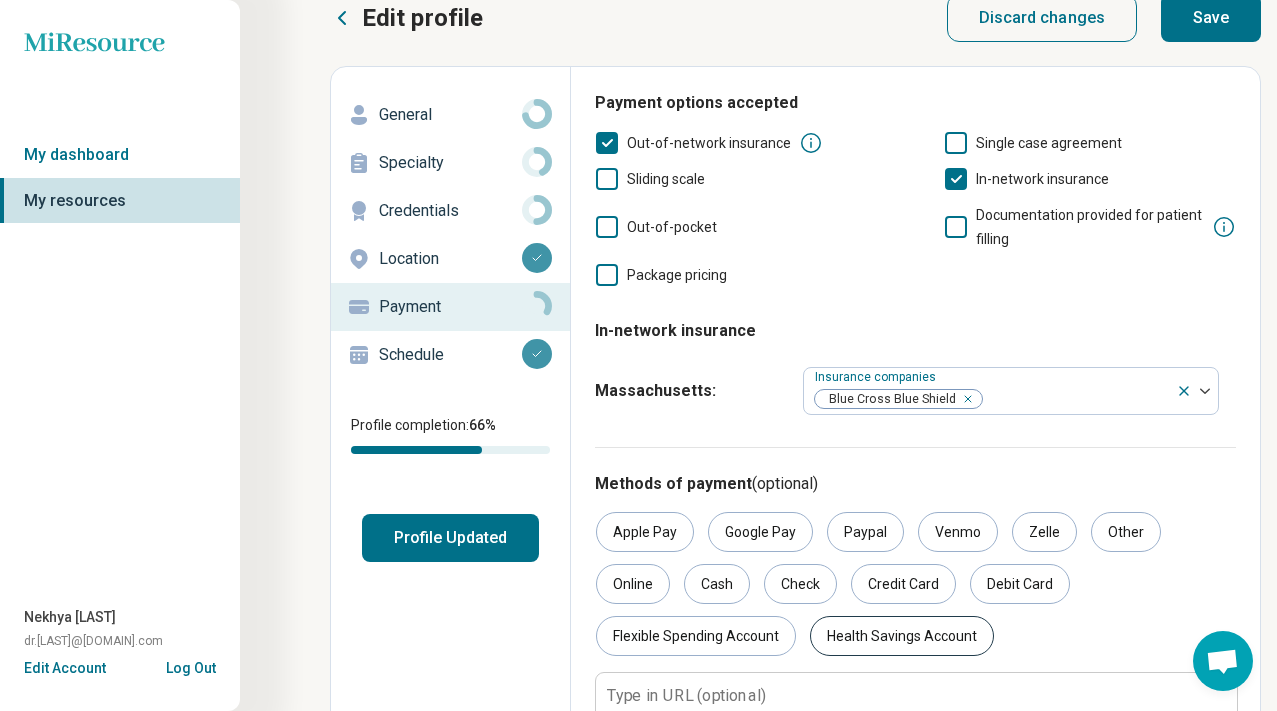 scroll, scrollTop: 0, scrollLeft: 0, axis: both 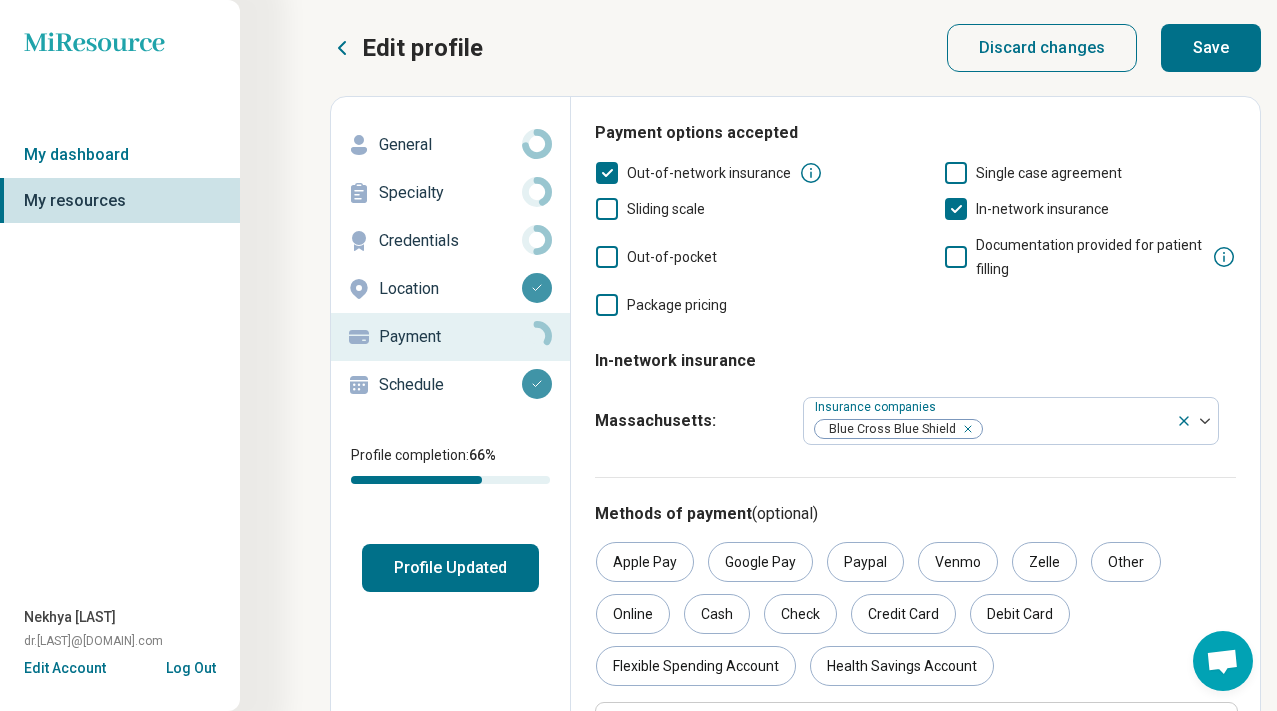 click on "Save" at bounding box center (1211, 48) 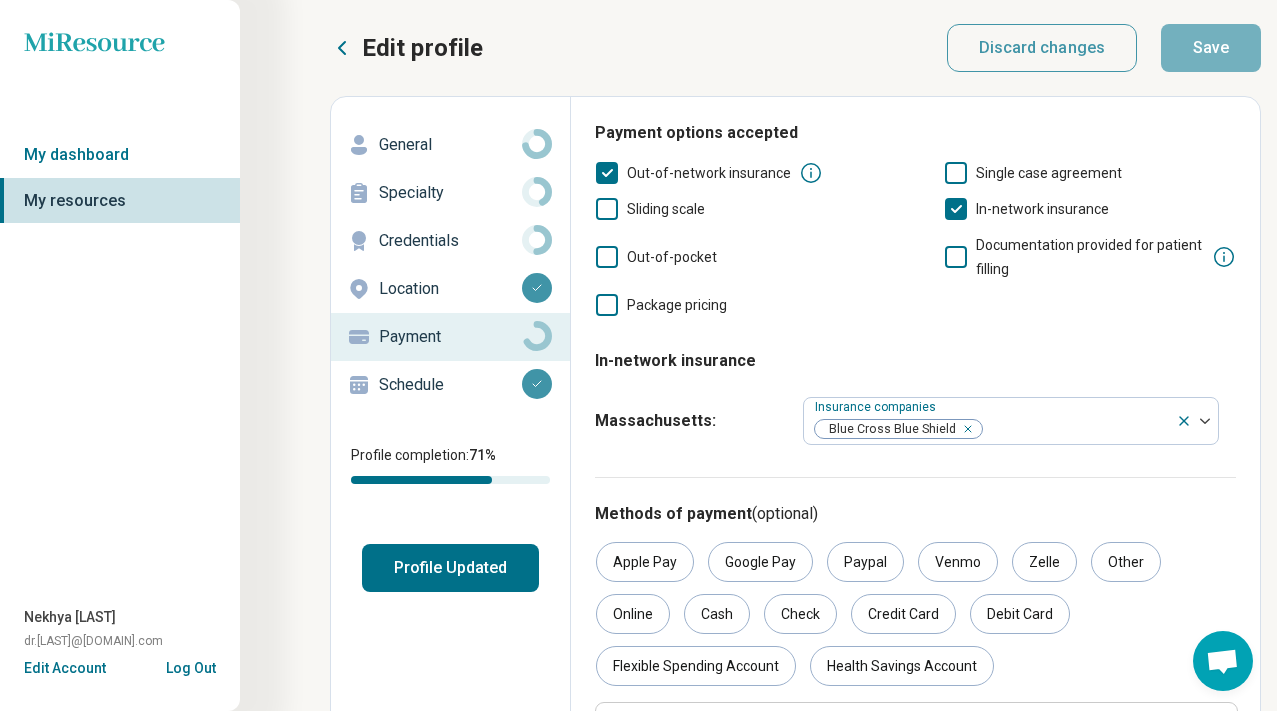 click on "Schedule" at bounding box center [450, 385] 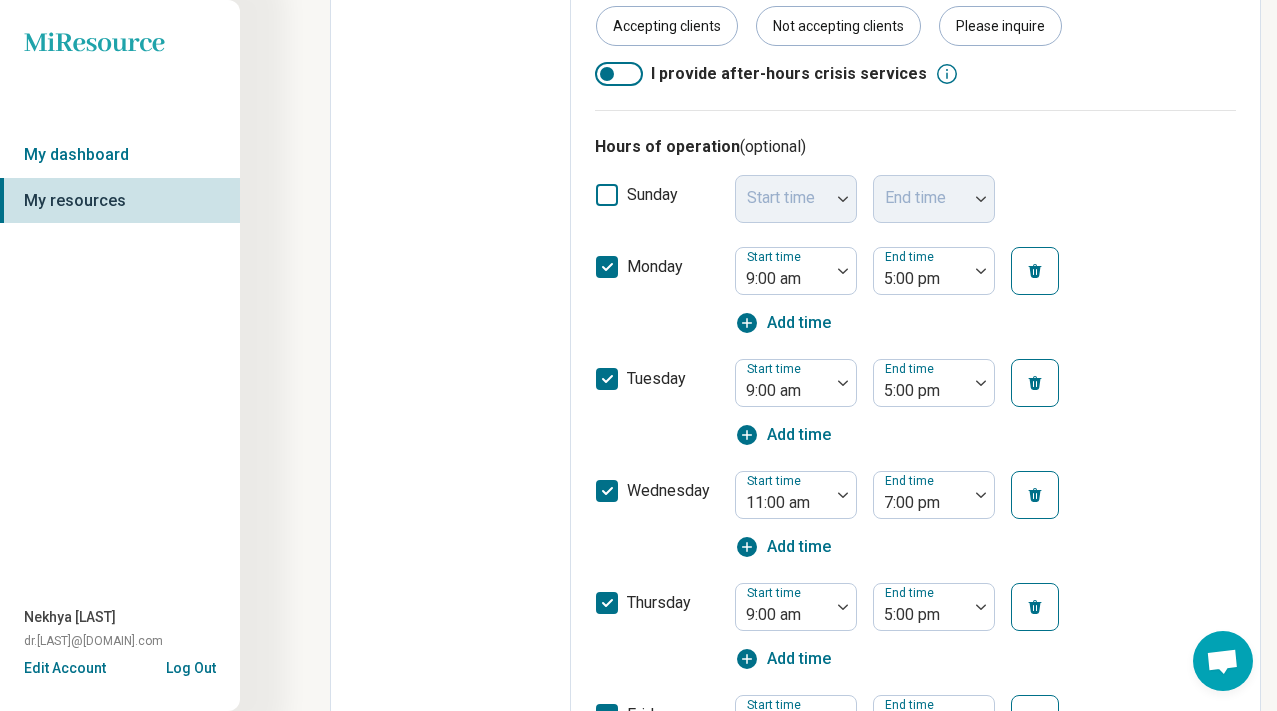 scroll, scrollTop: 0, scrollLeft: 0, axis: both 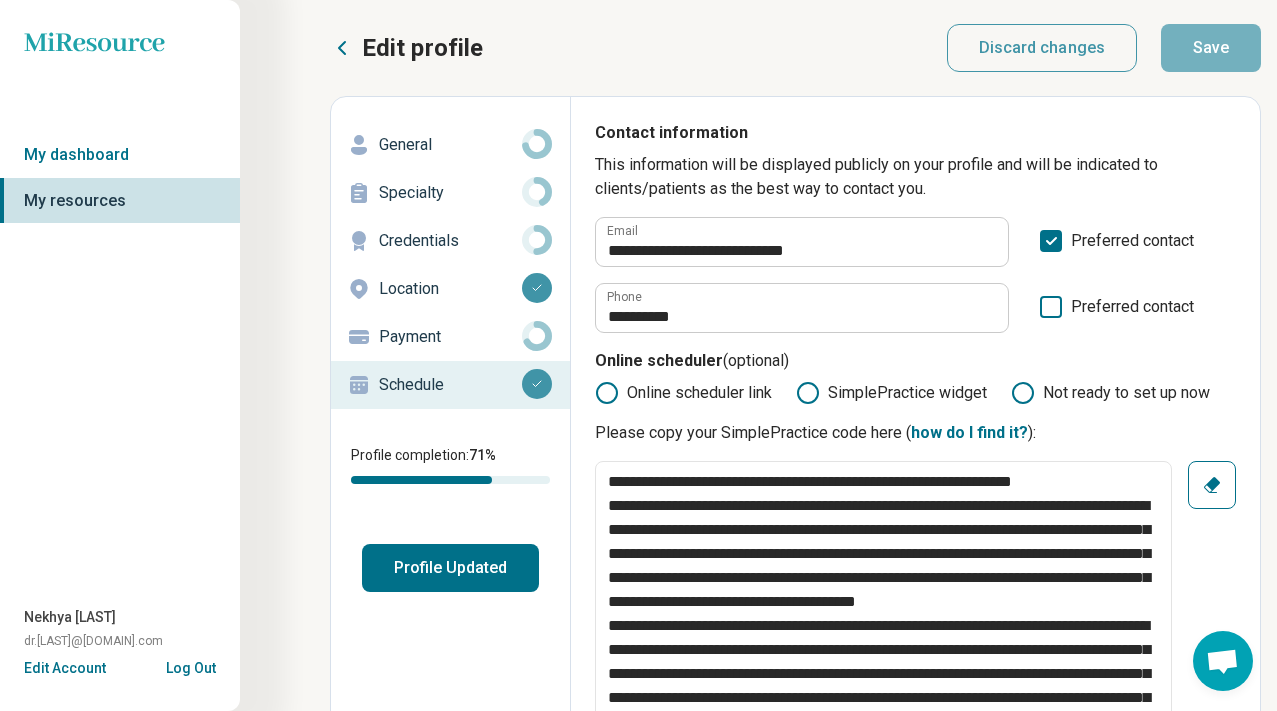click on "Profile Updated" at bounding box center (450, 568) 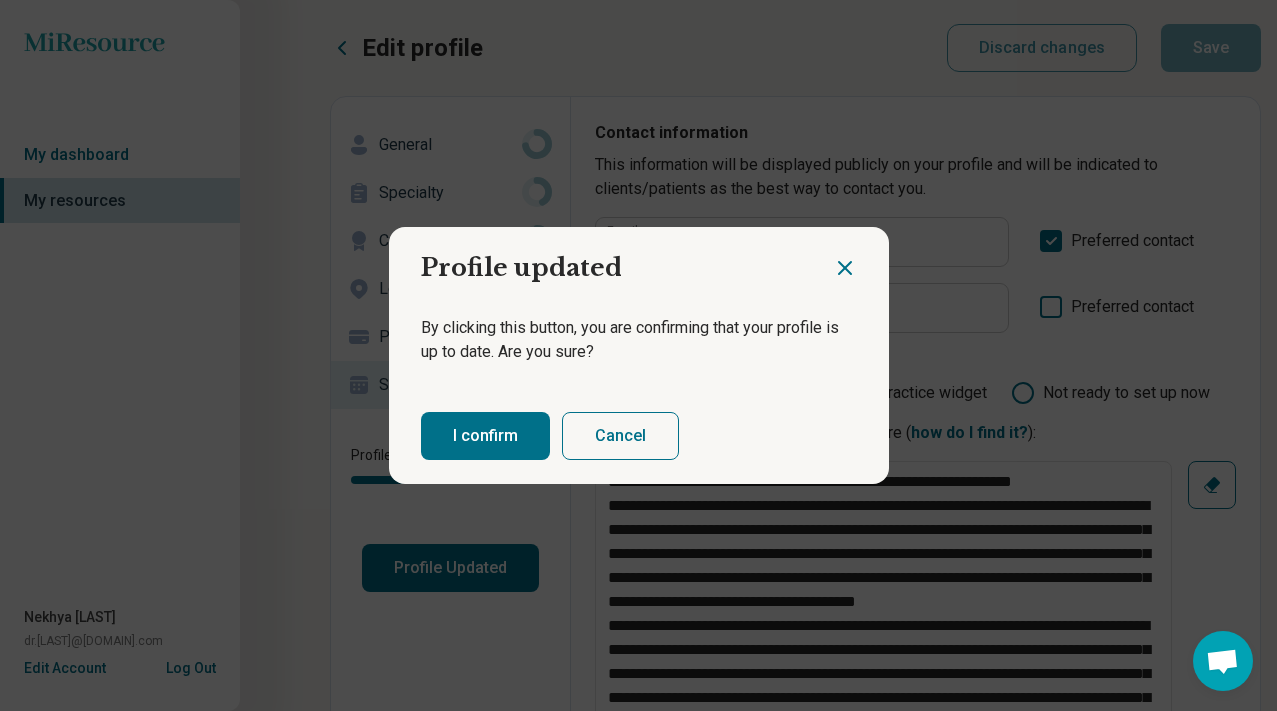 click on "I confirm" at bounding box center [485, 436] 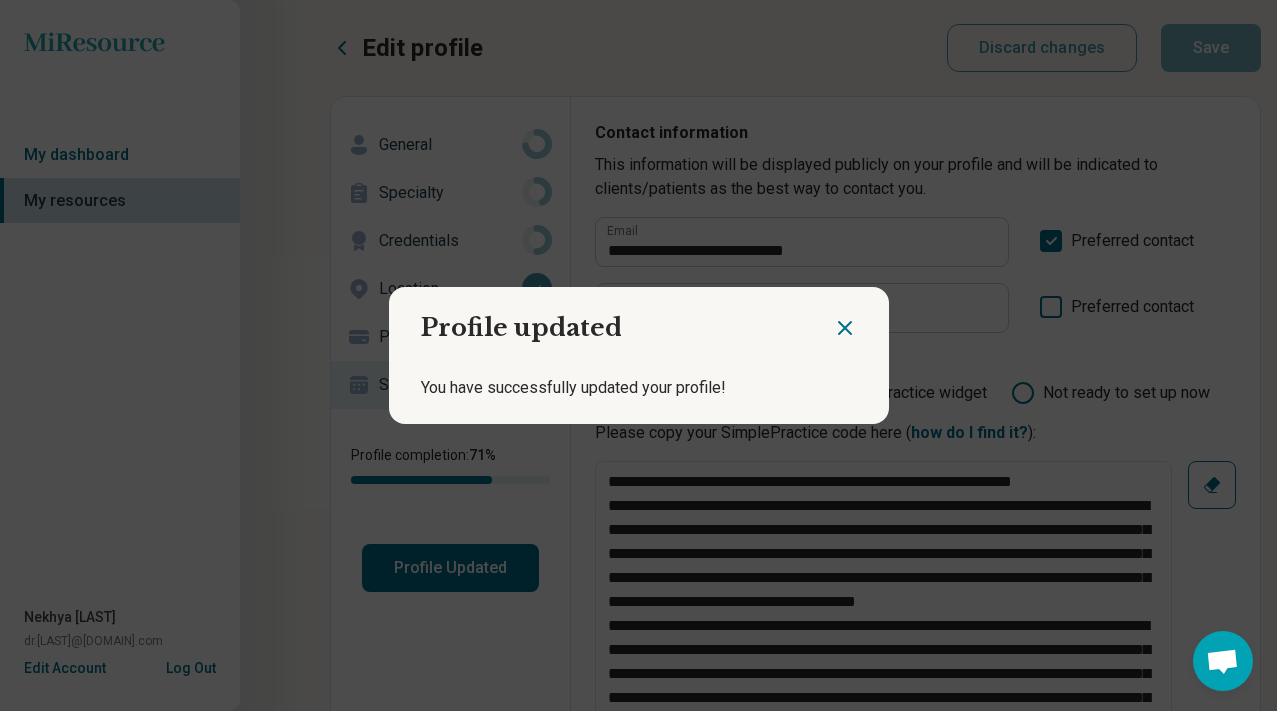 click 